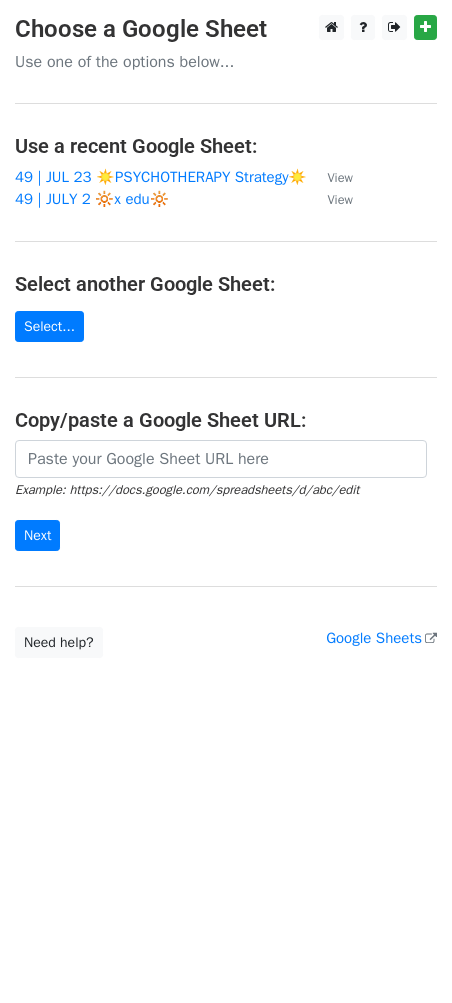 scroll, scrollTop: 0, scrollLeft: 0, axis: both 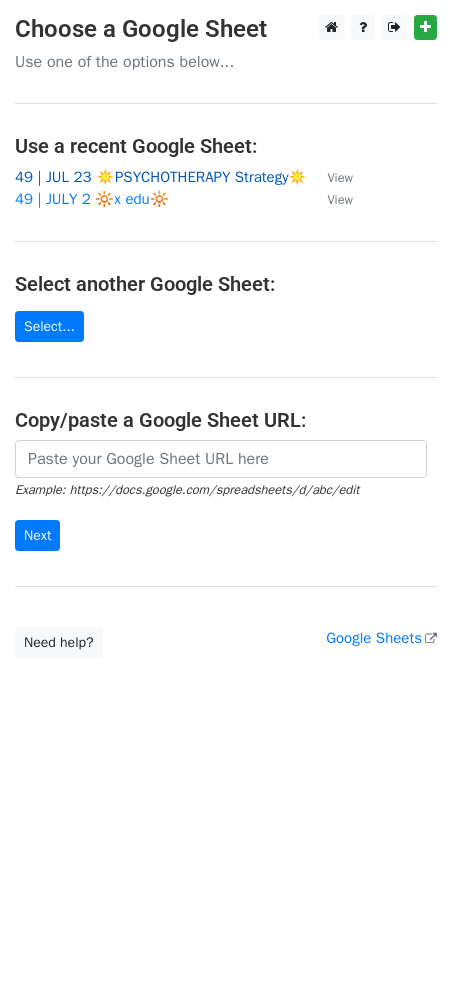 click on "49 | JUL 23 ☀️PSYCHOTHERAPY Strategy☀️" at bounding box center [161, 177] 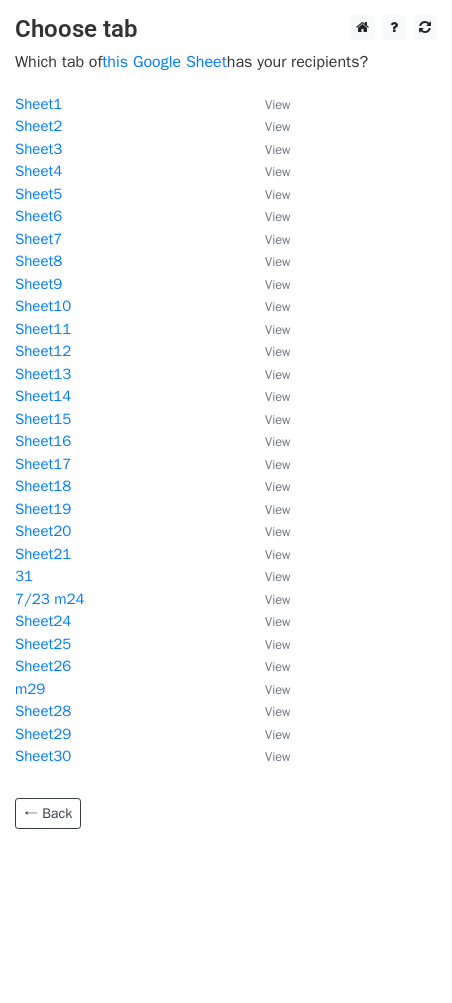 scroll, scrollTop: 0, scrollLeft: 0, axis: both 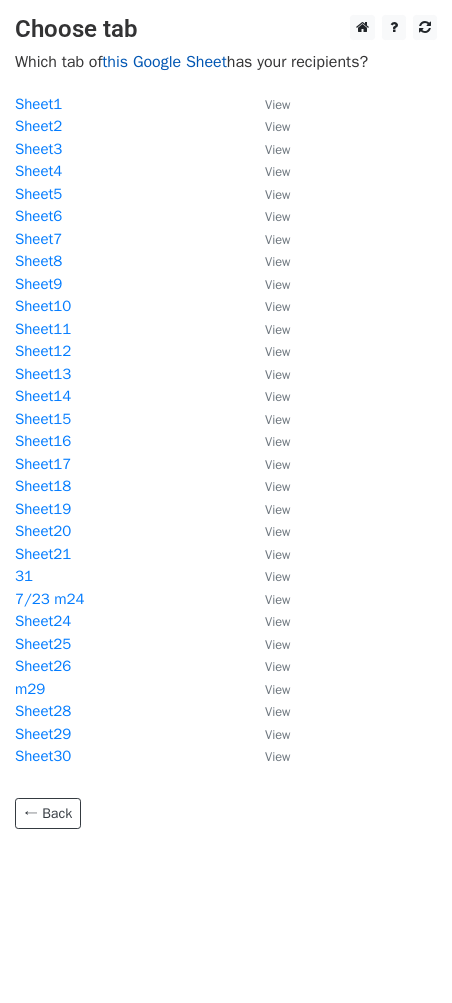 click on "this Google Sheet" at bounding box center [164, 62] 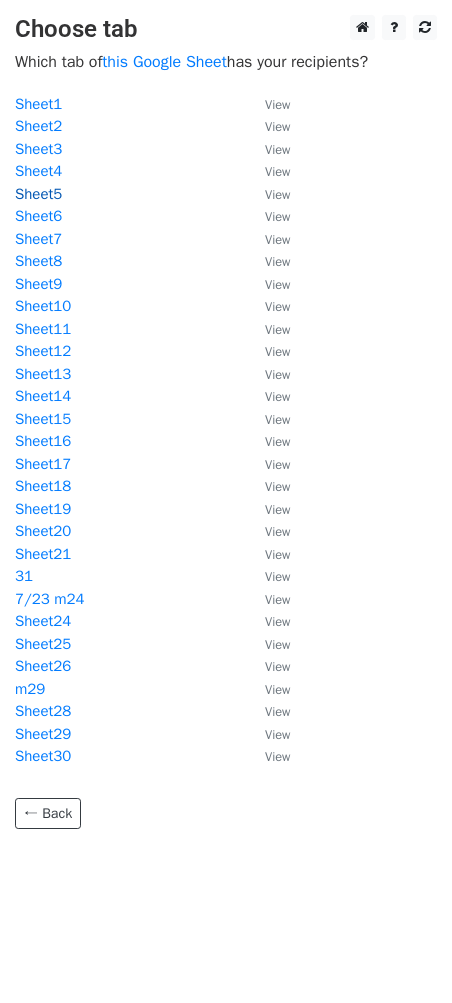 click on "Sheet5" at bounding box center (38, 194) 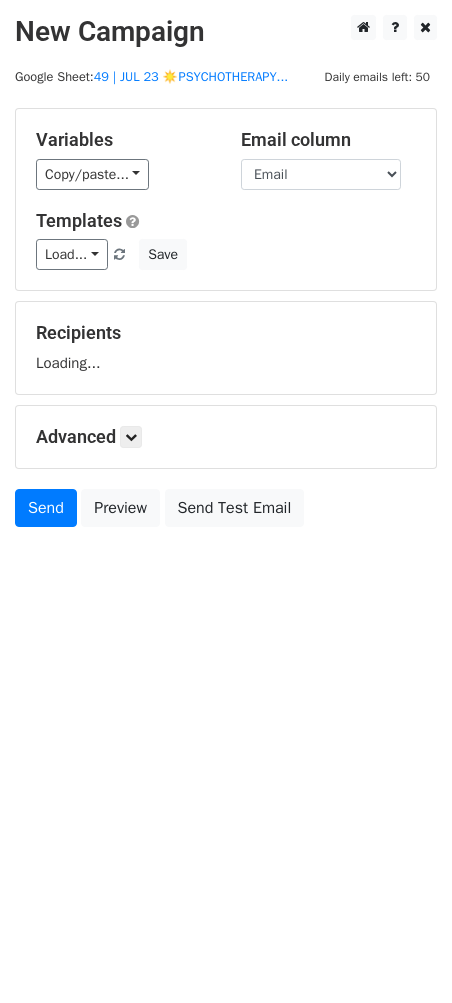 scroll, scrollTop: 0, scrollLeft: 0, axis: both 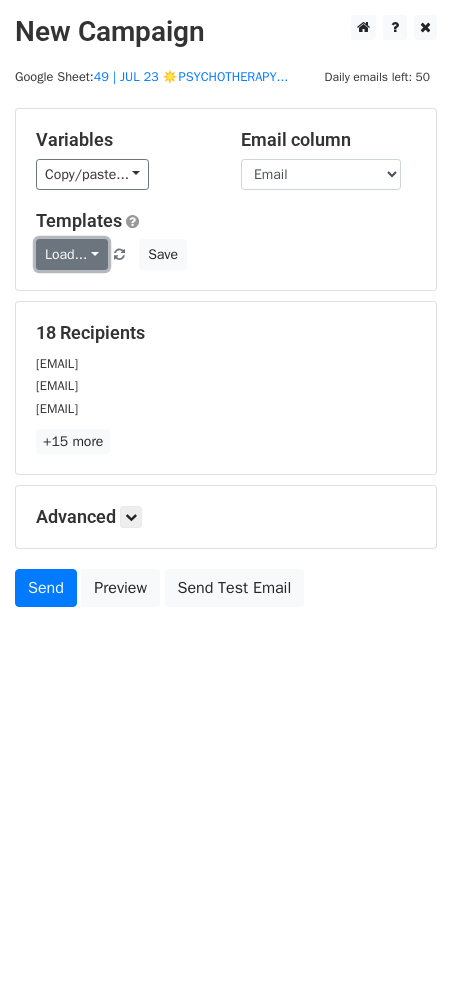 click on "Load..." at bounding box center (72, 254) 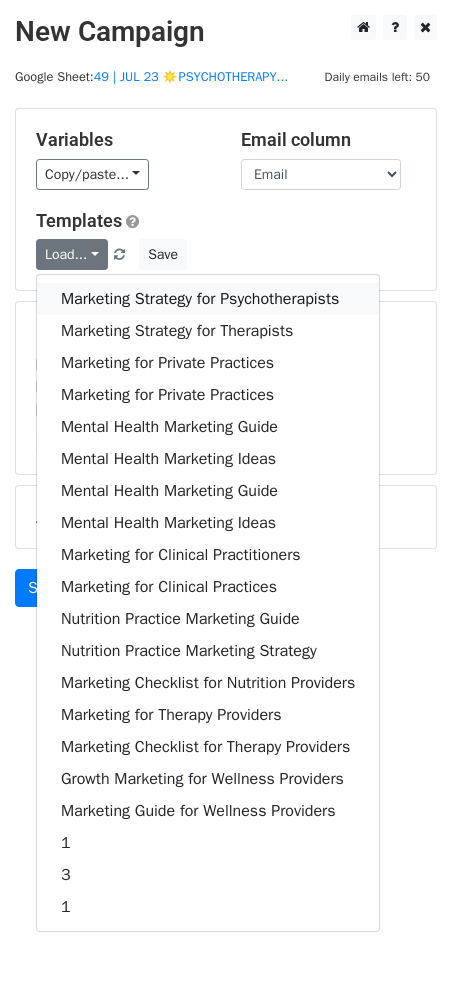 click on "Marketing Strategy for Psychotherapists" at bounding box center [208, 299] 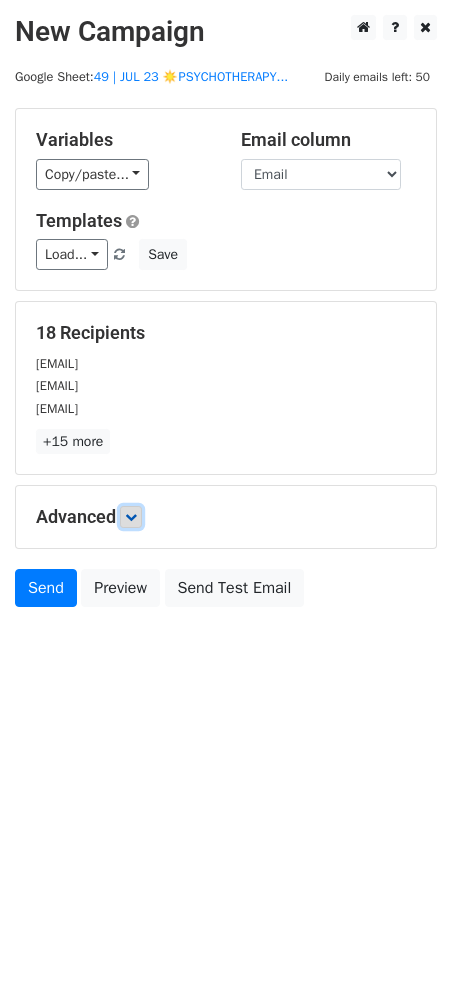click at bounding box center [131, 517] 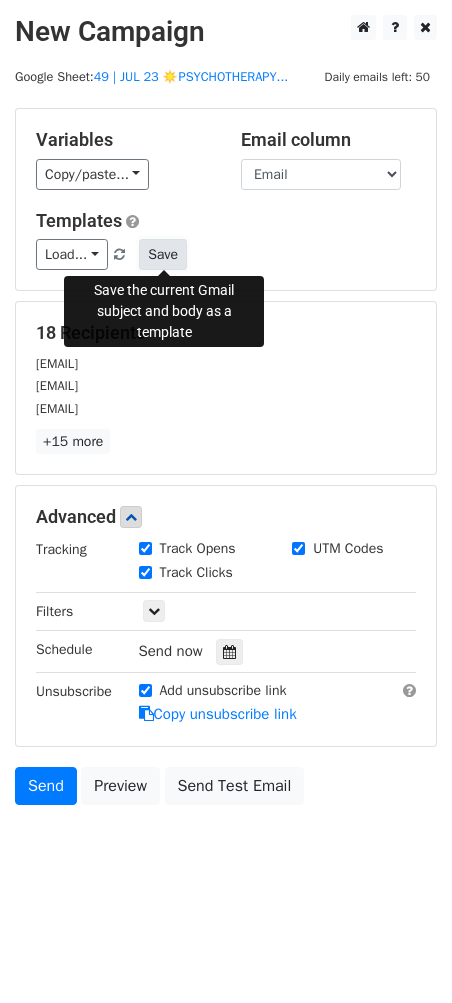 click on "Save" at bounding box center (163, 254) 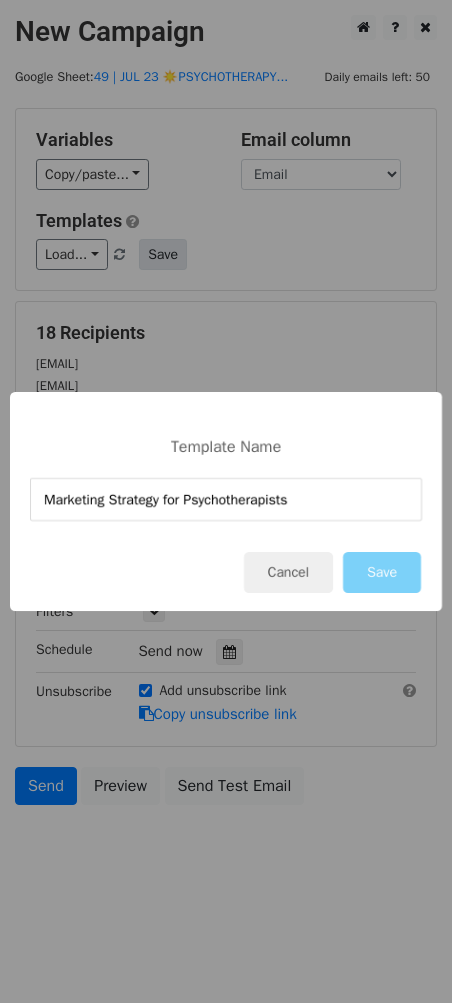 type on "Marketing Strategy for Psychotherapists" 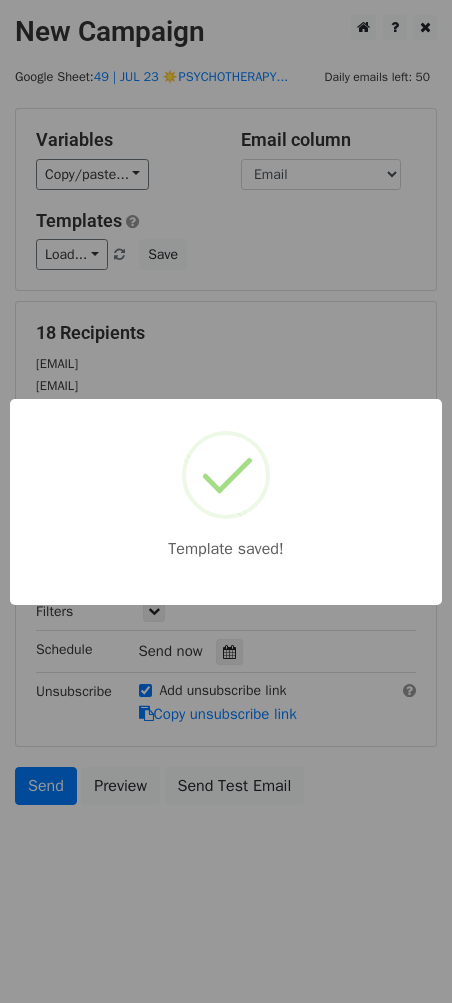 click on "Template saved!" at bounding box center (226, 501) 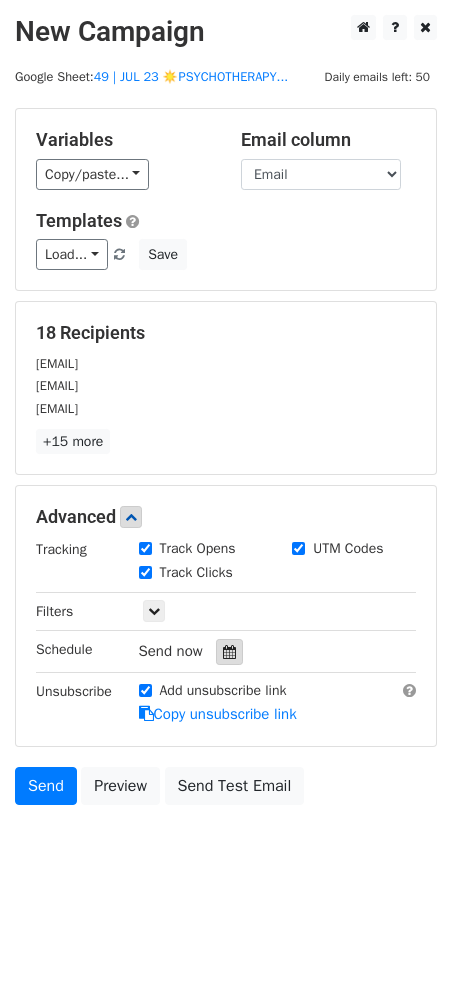 click at bounding box center (229, 652) 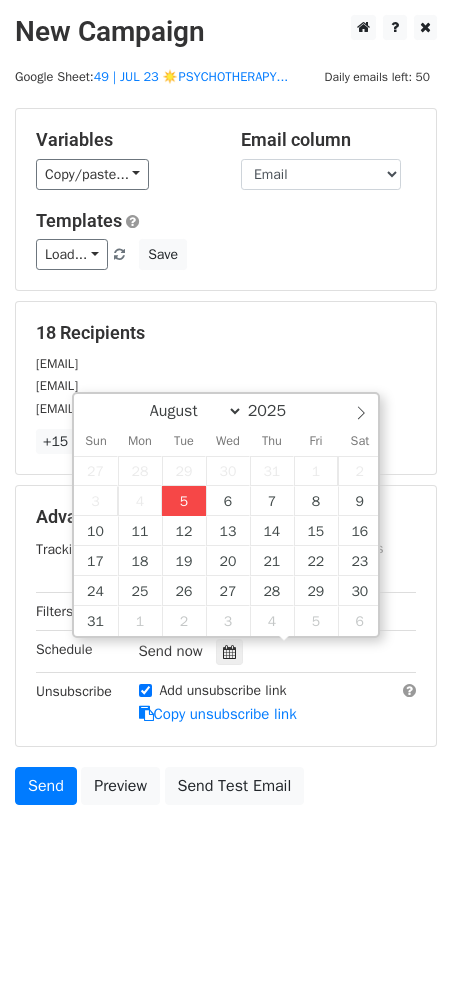 type on "2025-08-05 14:14" 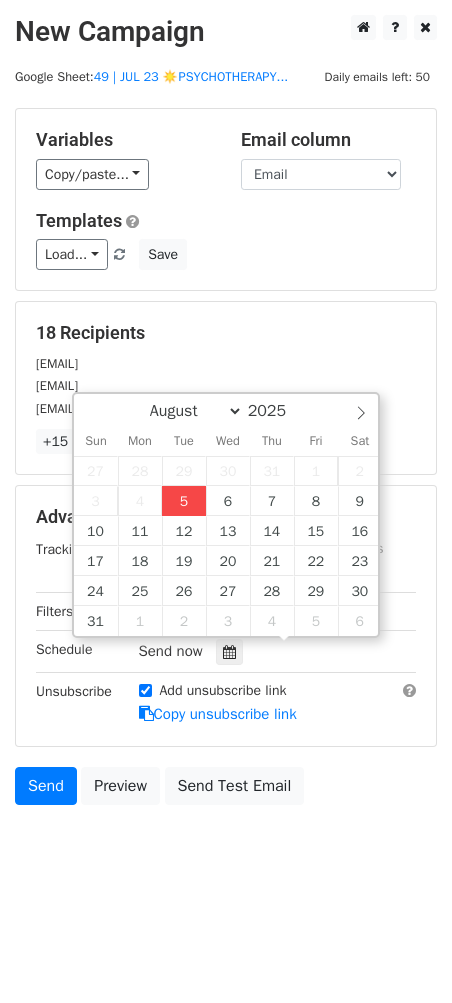 type on "02" 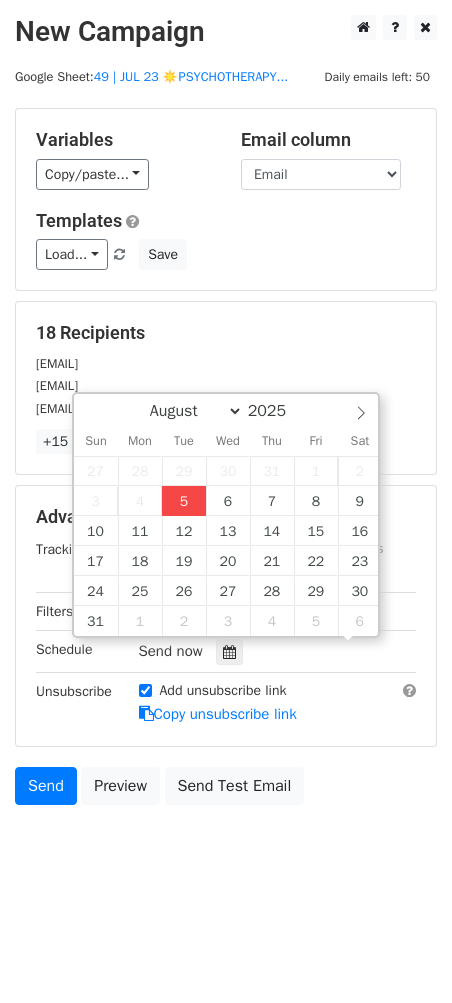 scroll, scrollTop: 1, scrollLeft: 0, axis: vertical 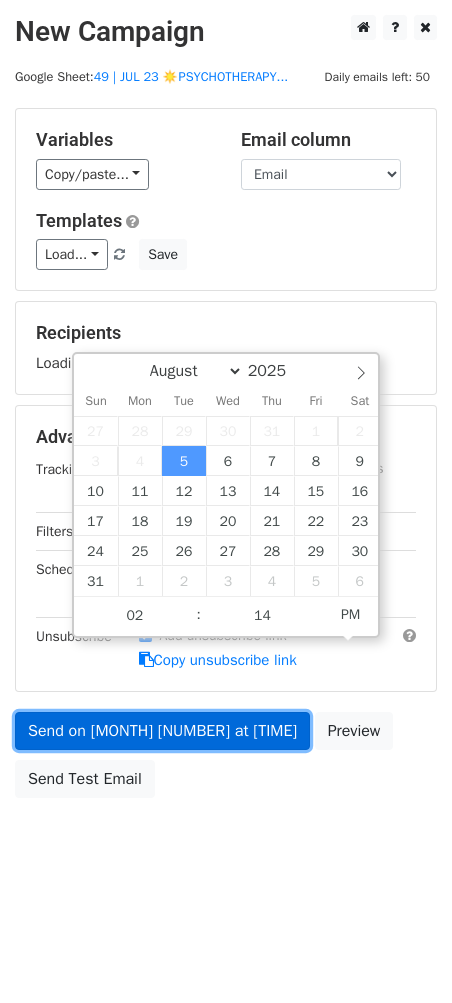 click on "Send on Aug 5 at 2:14pm" at bounding box center [162, 731] 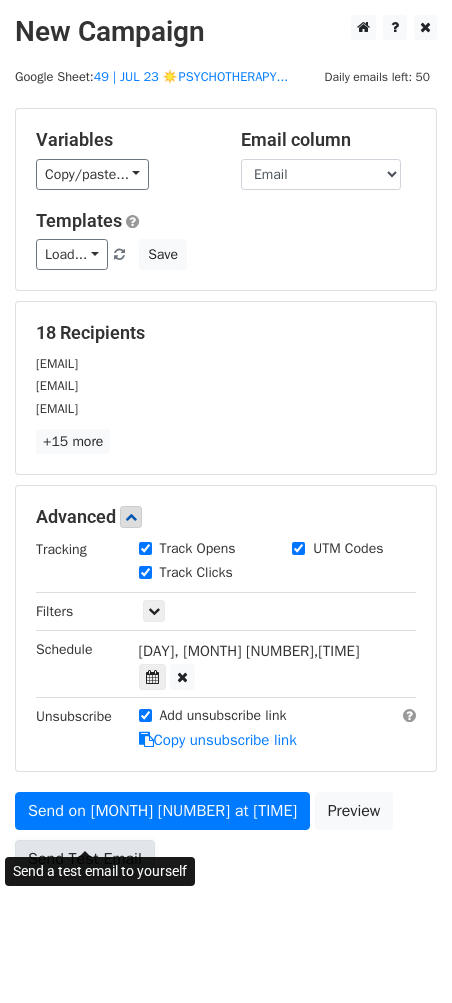 click on "Send Test Email" at bounding box center (85, 859) 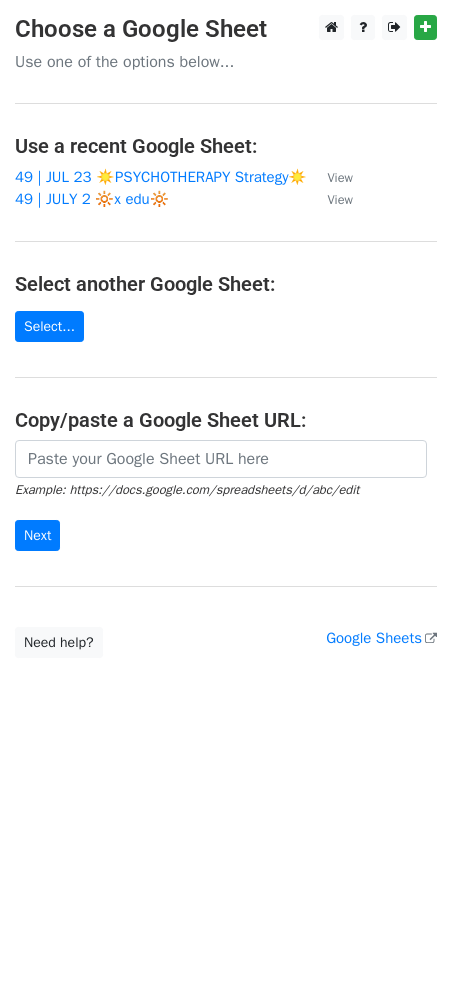 scroll, scrollTop: 0, scrollLeft: 0, axis: both 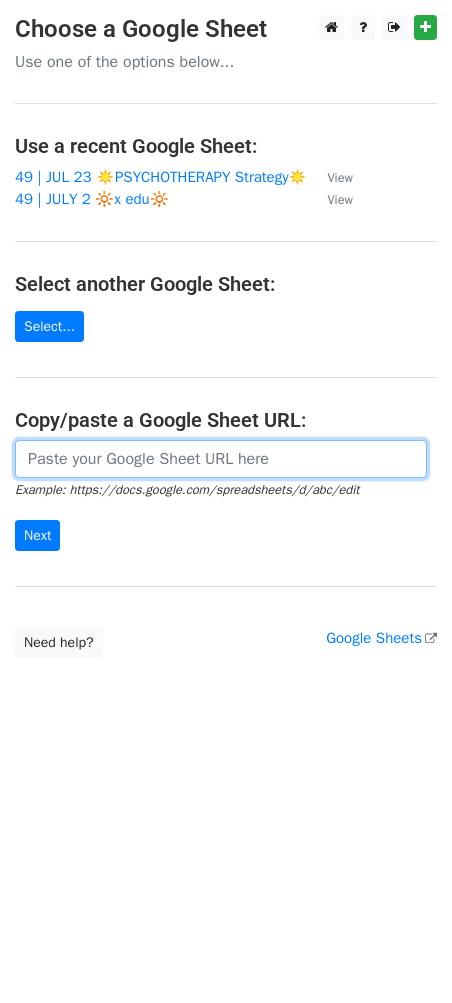 click at bounding box center [221, 459] 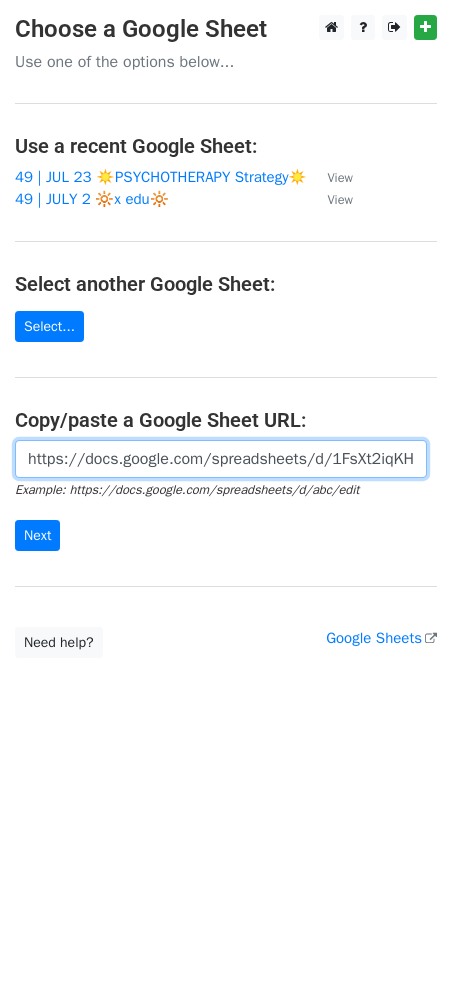 scroll, scrollTop: 0, scrollLeft: 619, axis: horizontal 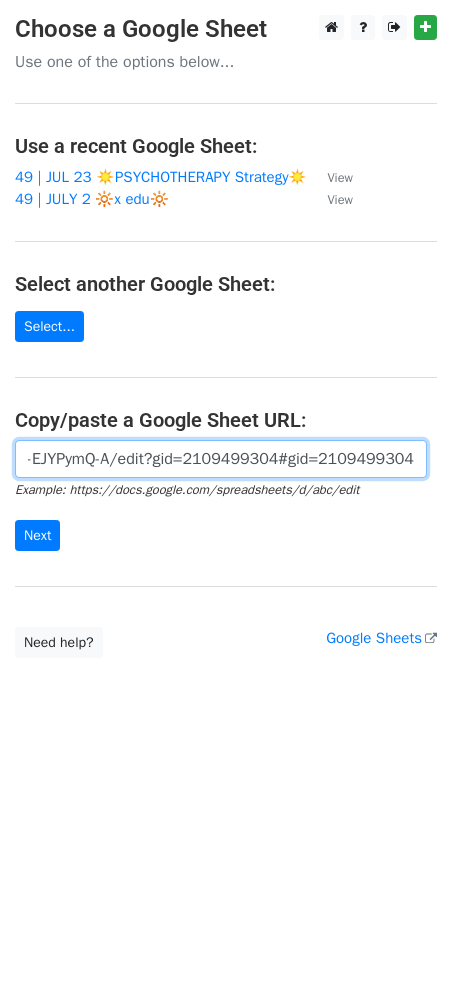 type on "https://docs.google.com/spreadsheets/d/1FsXt2iqKHR_iE8o8GoZ1ReJWbvCfnwkEd-EJYPymQ-A/edit?gid=2109499304#gid=2109499304" 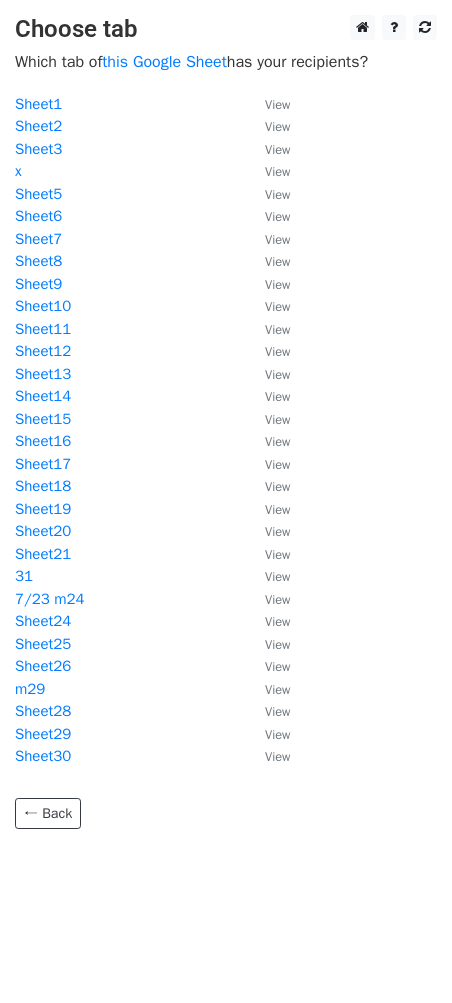 scroll, scrollTop: 0, scrollLeft: 0, axis: both 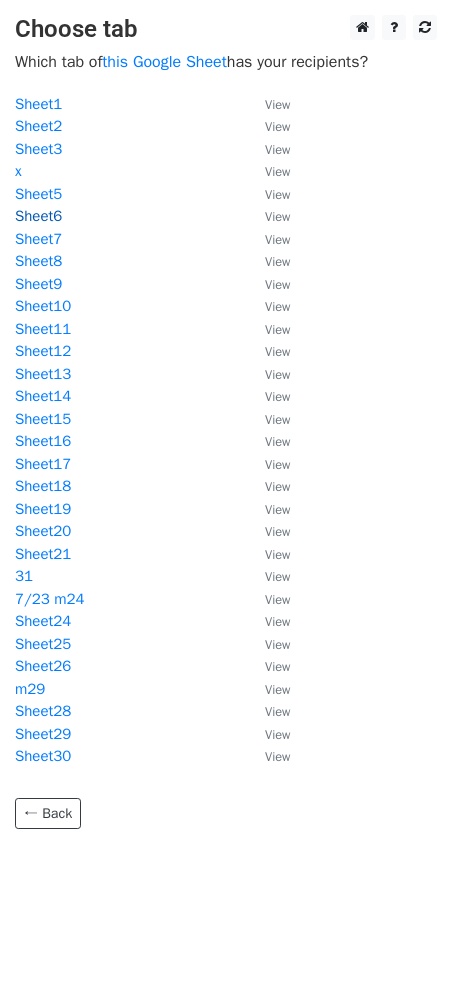 click on "Sheet6" at bounding box center [38, 216] 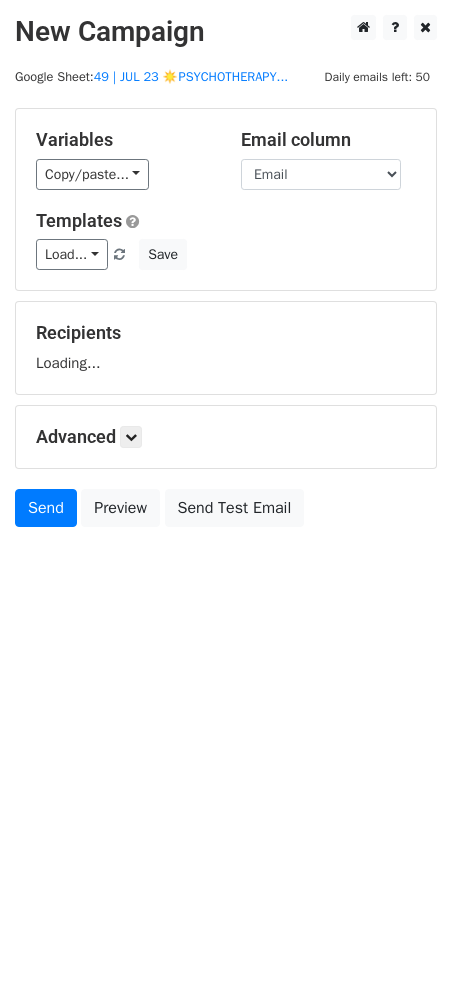 scroll, scrollTop: 0, scrollLeft: 0, axis: both 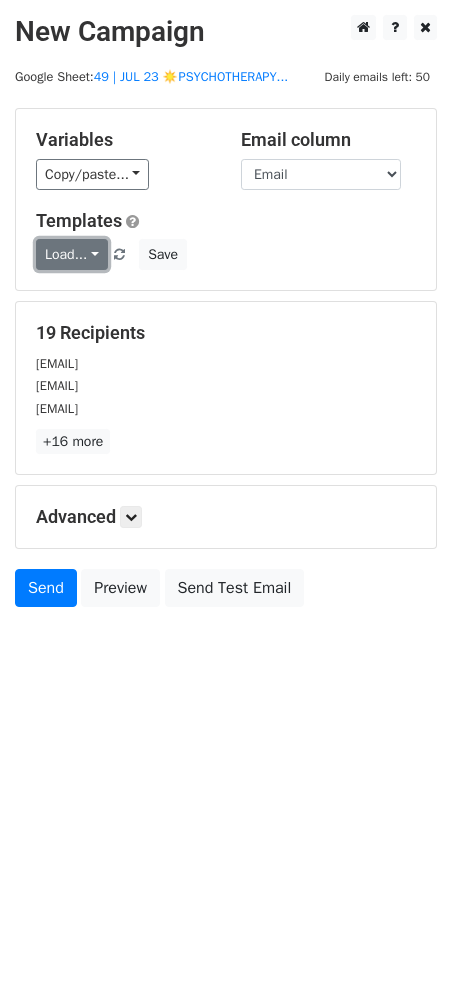 click on "Load..." at bounding box center (72, 254) 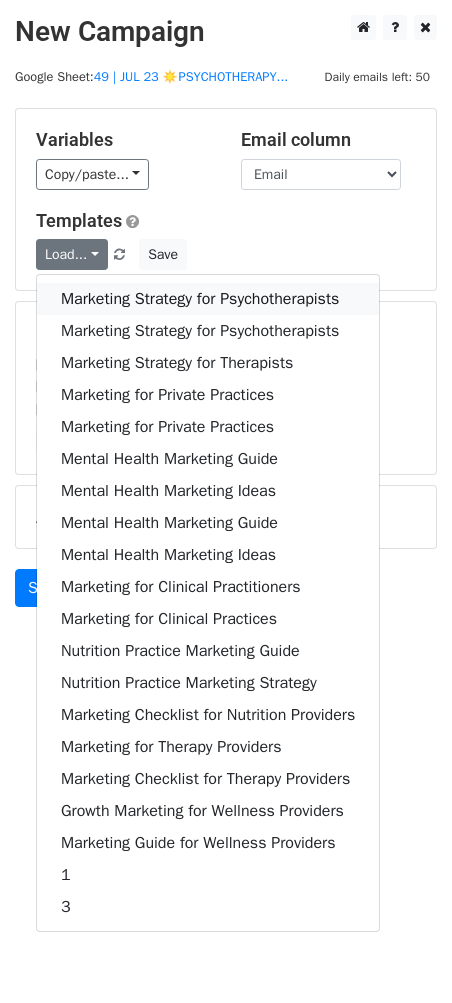 click on "Marketing Strategy for Psychotherapists" at bounding box center (208, 299) 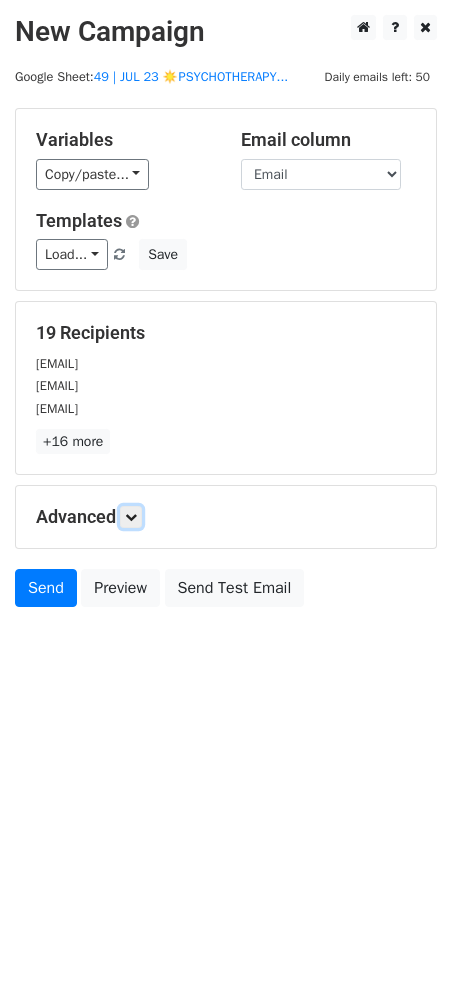 click at bounding box center (131, 517) 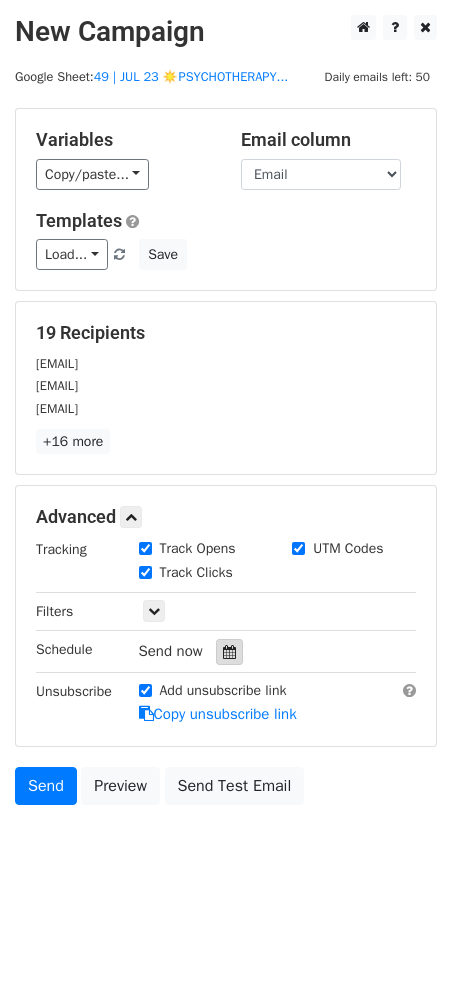 click at bounding box center [229, 652] 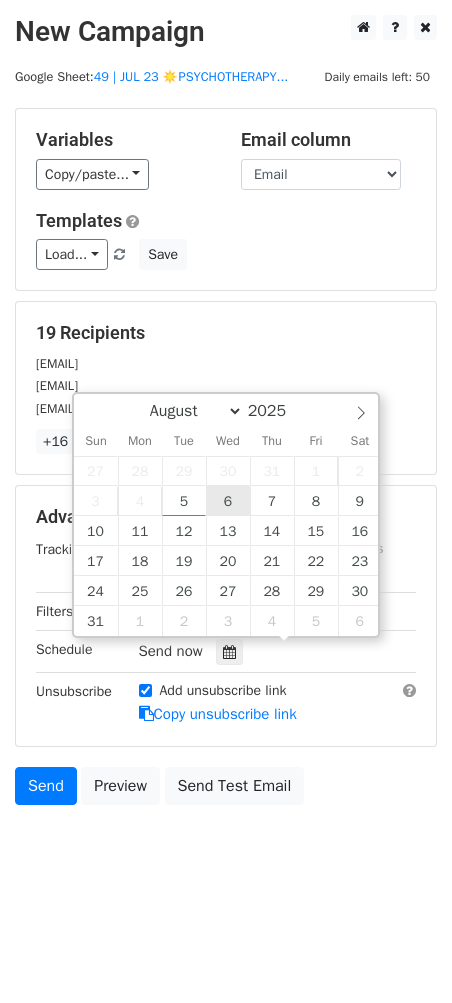 type on "2025-08-06 12:00" 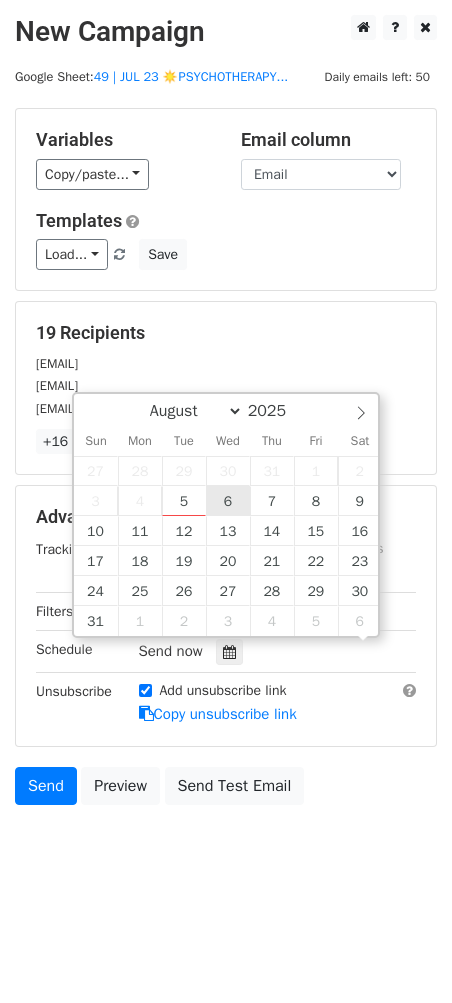 scroll, scrollTop: 1, scrollLeft: 0, axis: vertical 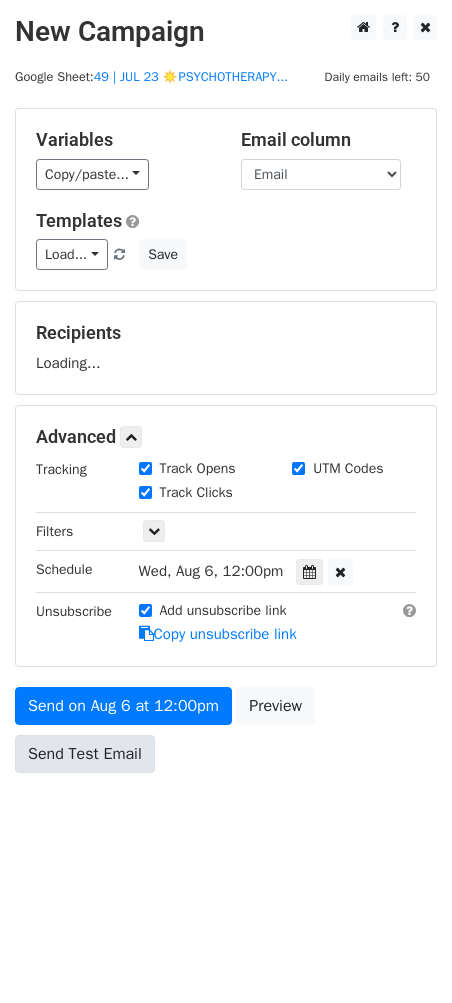 click on "Send on Aug 6 at 12:00pm
Preview
Send Test Email" at bounding box center [226, 735] 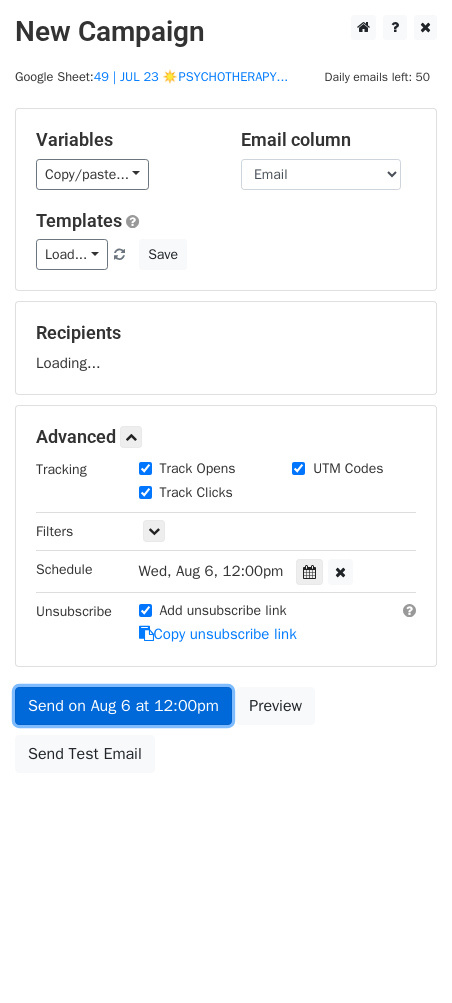 click on "Send on Aug 6 at 12:00pm" at bounding box center [123, 706] 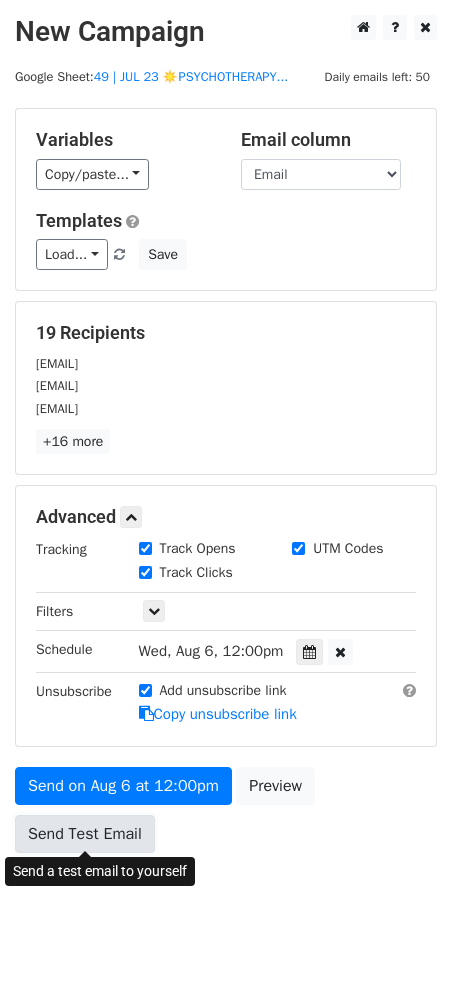 click on "Send Test Email" at bounding box center (85, 834) 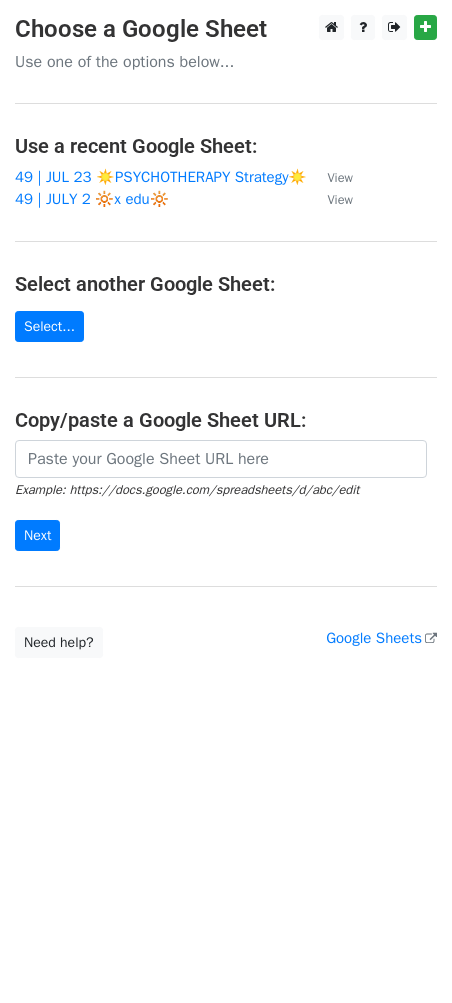scroll, scrollTop: 0, scrollLeft: 0, axis: both 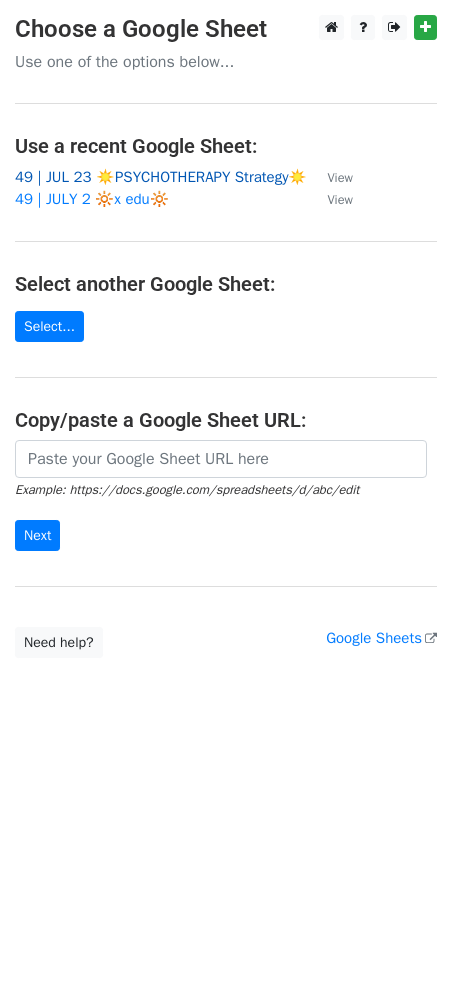 click on "49 | JUL 23 ☀️PSYCHOTHERAPY Strategy☀️" at bounding box center (161, 177) 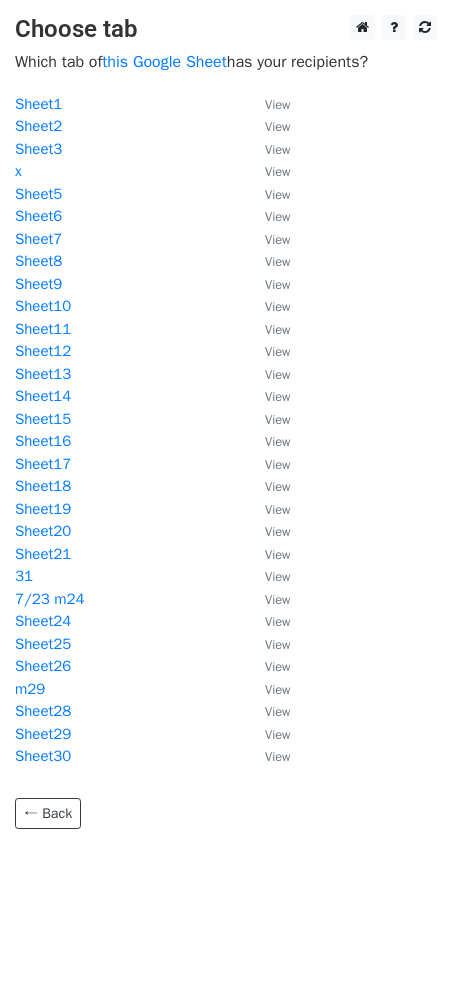 scroll, scrollTop: 0, scrollLeft: 0, axis: both 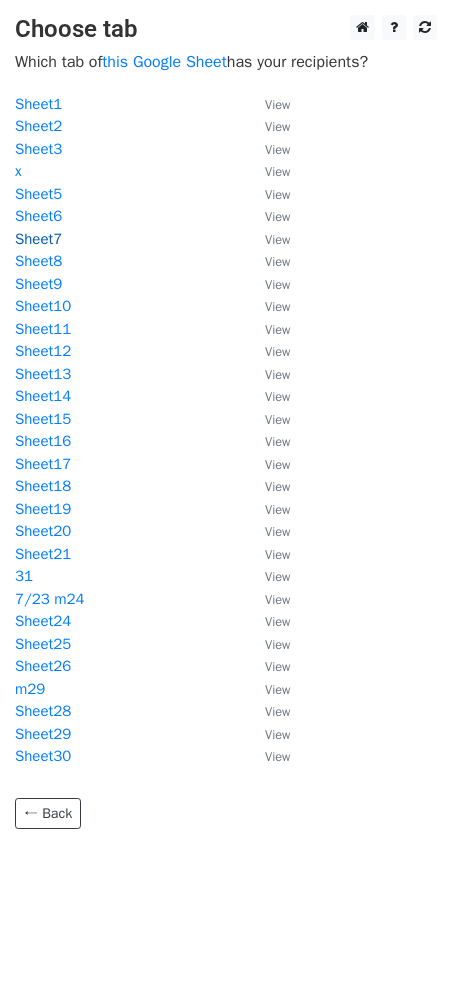 click on "Sheet7" at bounding box center [38, 239] 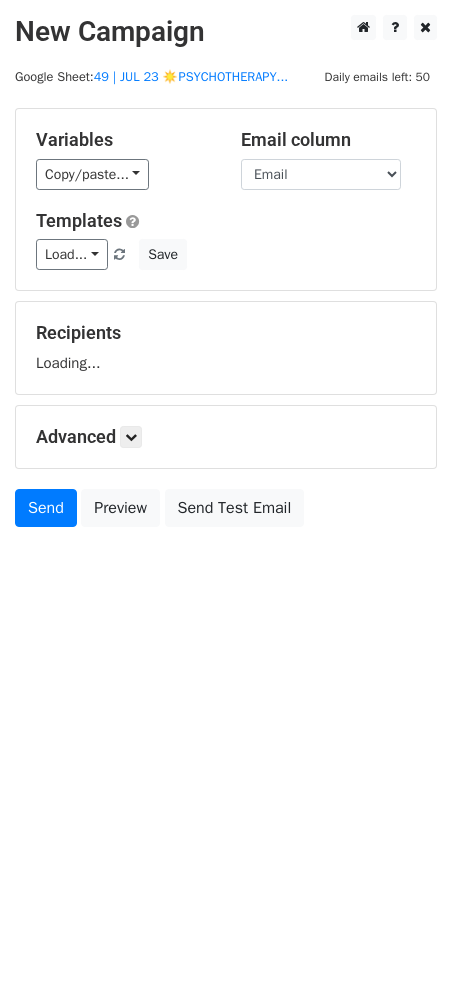 scroll, scrollTop: 0, scrollLeft: 0, axis: both 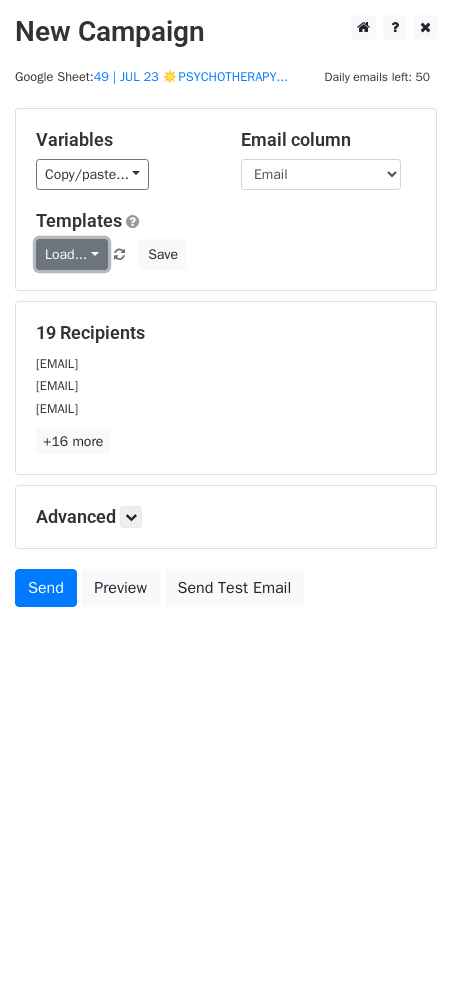 click on "Load..." at bounding box center (72, 254) 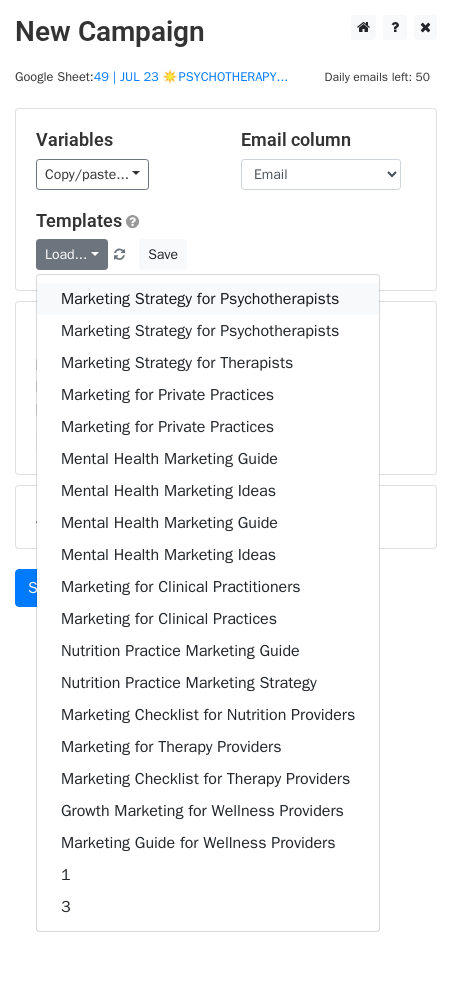 click on "Marketing Strategy for Psychotherapists" at bounding box center (208, 299) 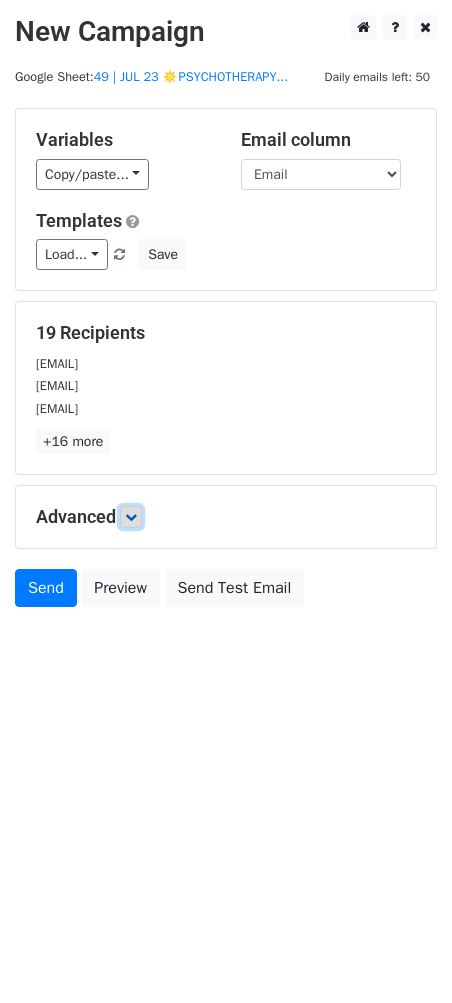 click at bounding box center (131, 517) 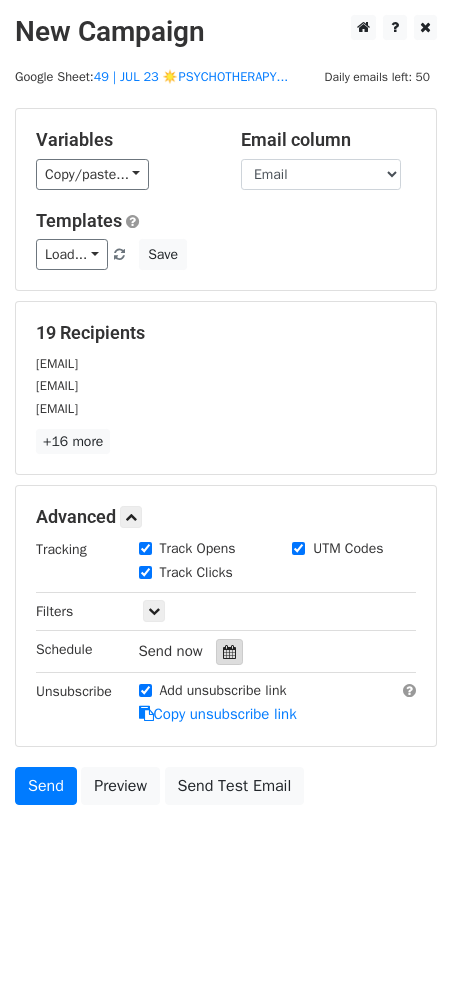 click at bounding box center [229, 652] 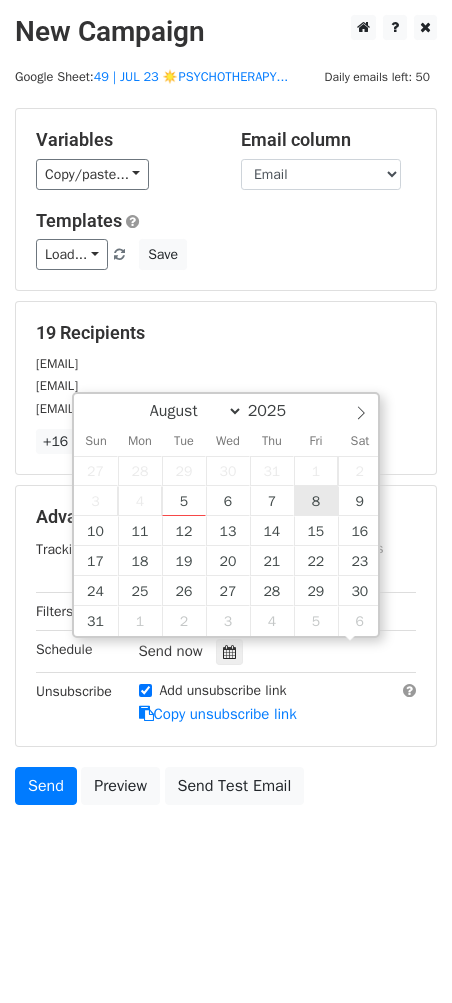 scroll, scrollTop: 1, scrollLeft: 0, axis: vertical 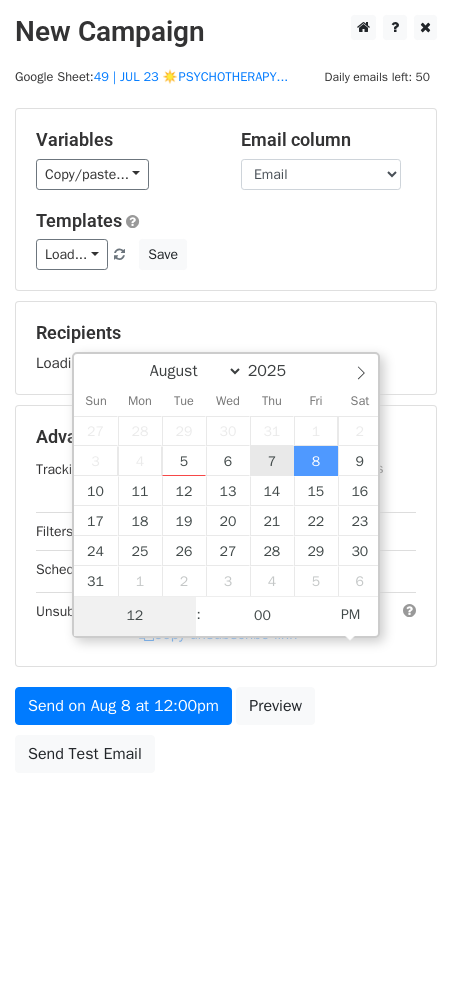 type on "2025-08-07 12:00" 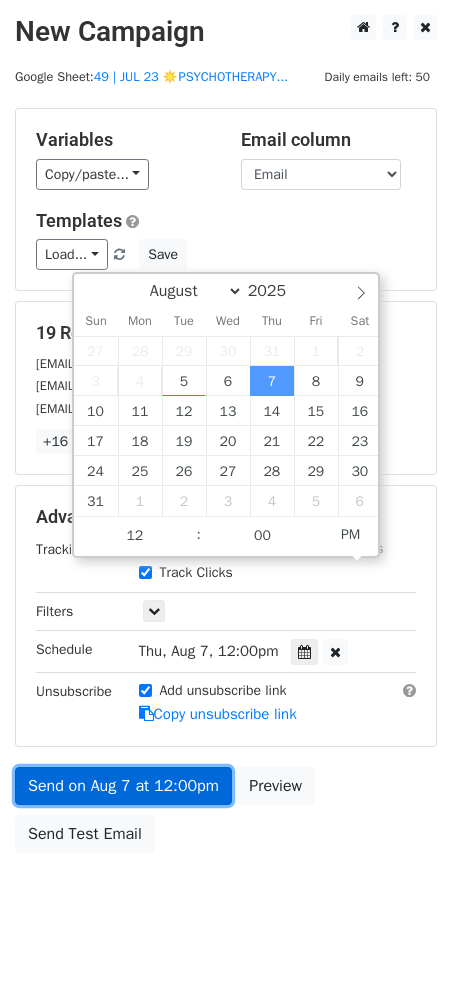 click on "Send on Aug 7 at 12:00pm" at bounding box center (123, 786) 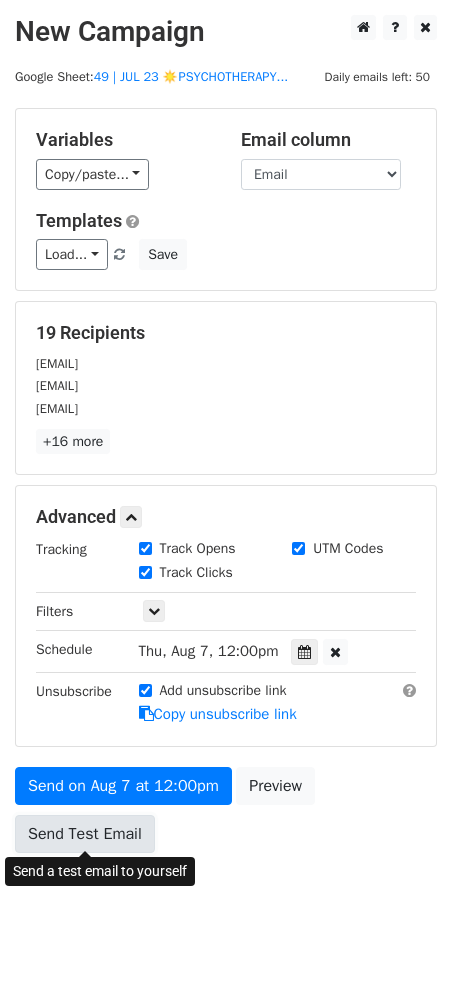 click on "Send Test Email" at bounding box center [85, 834] 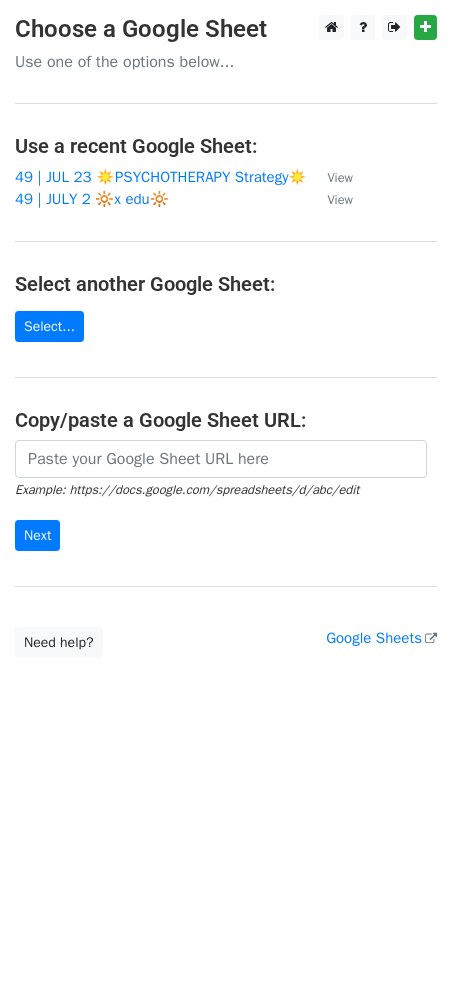 scroll, scrollTop: 0, scrollLeft: 0, axis: both 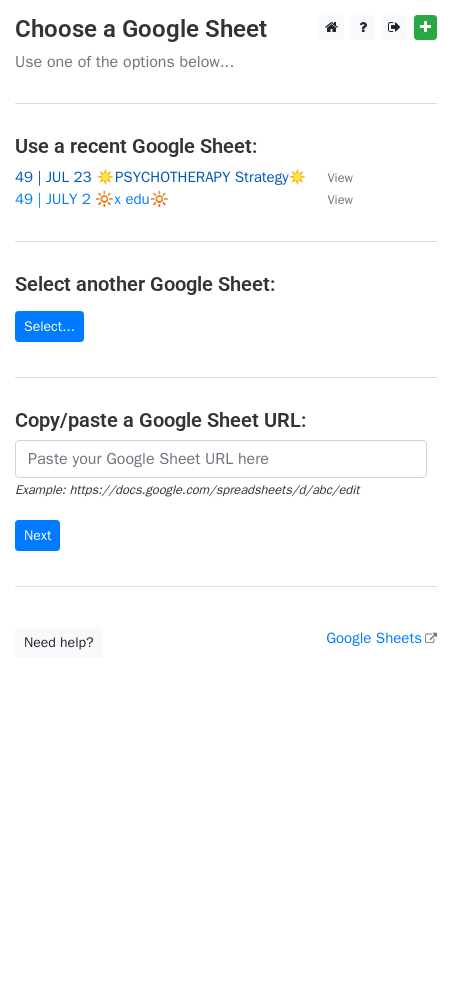 click on "49 | JUL 23 ☀️PSYCHOTHERAPY Strategy☀️" at bounding box center (161, 177) 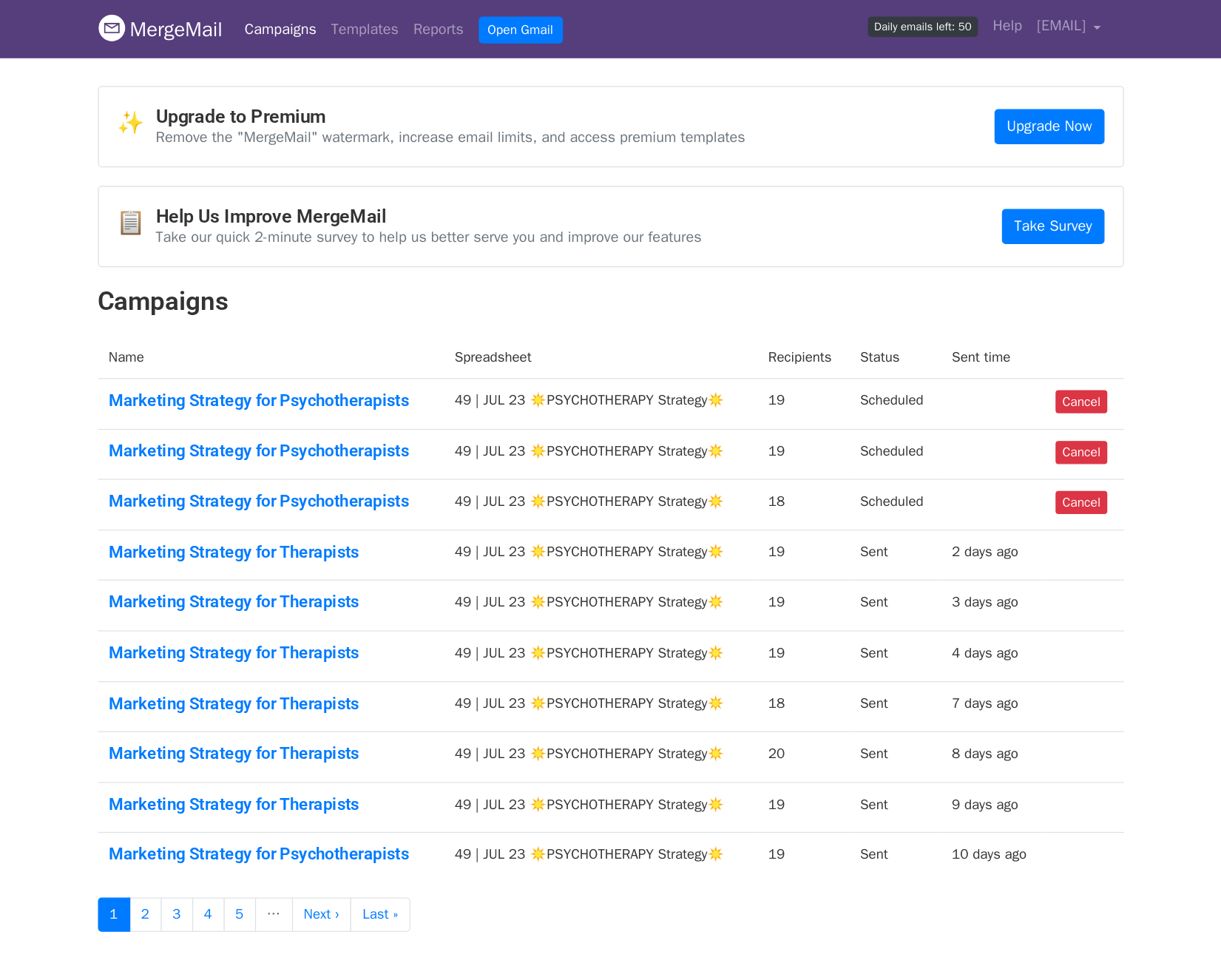 scroll, scrollTop: 0, scrollLeft: 0, axis: both 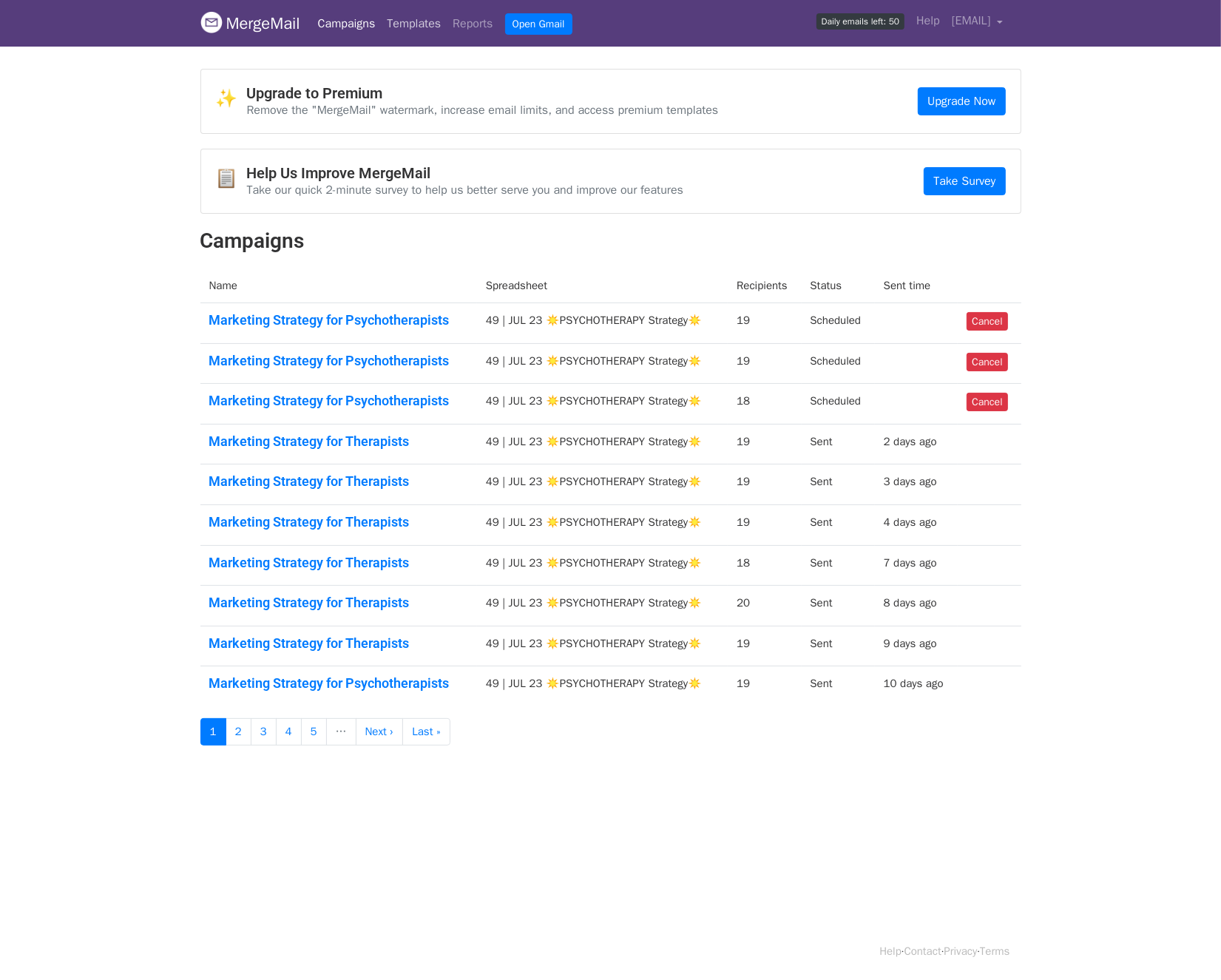click on "Templates" at bounding box center [413, 24] 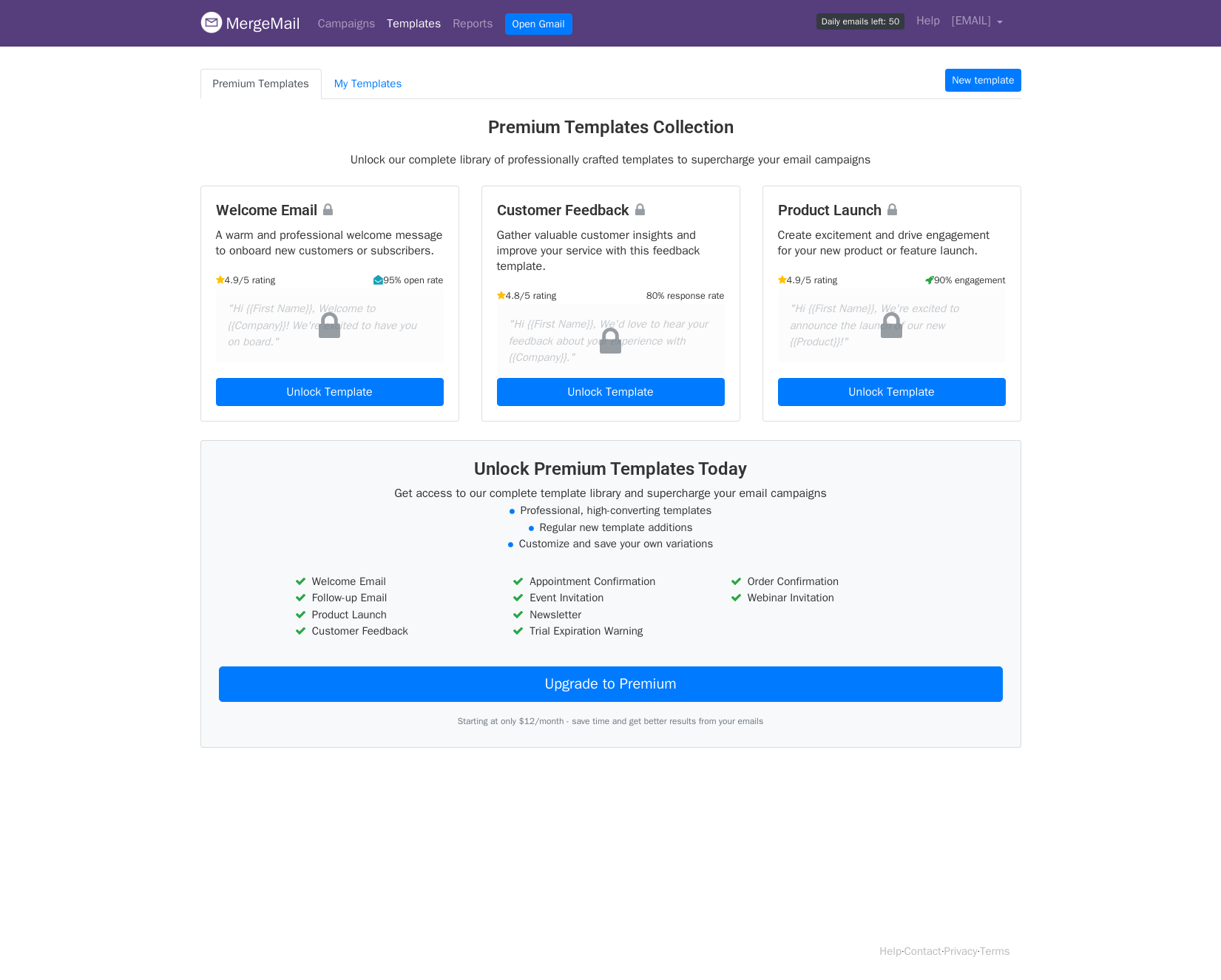 scroll, scrollTop: 0, scrollLeft: 0, axis: both 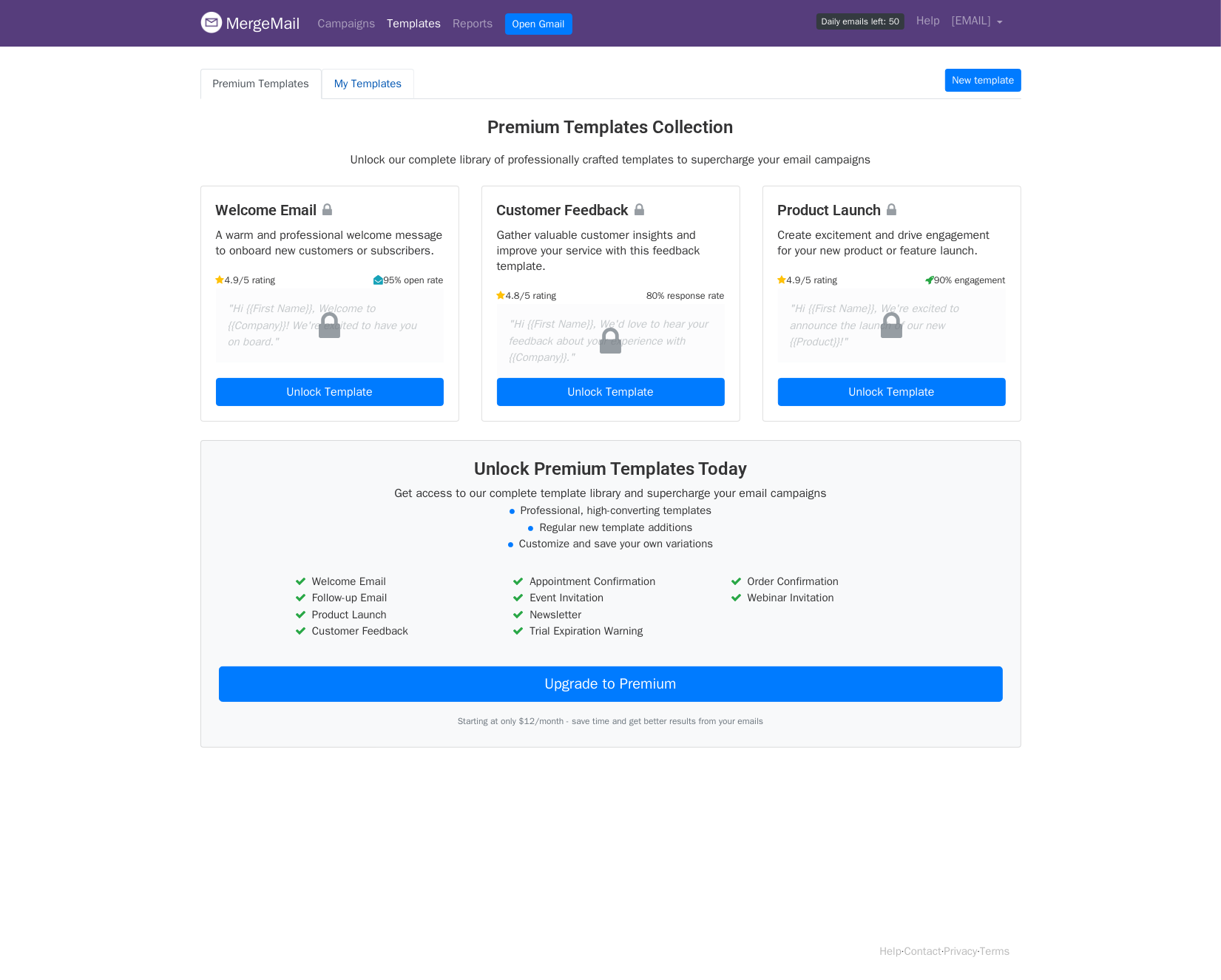click on "My Templates" at bounding box center (368, 84) 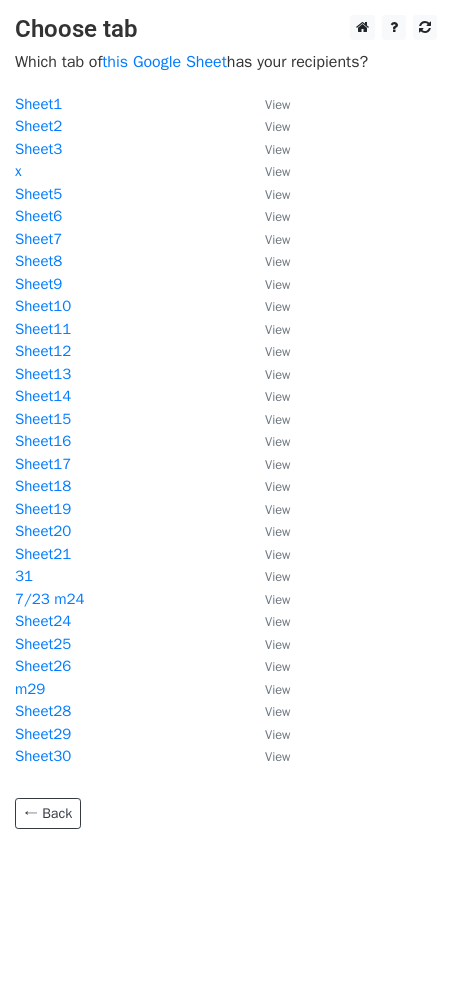 scroll, scrollTop: 0, scrollLeft: 0, axis: both 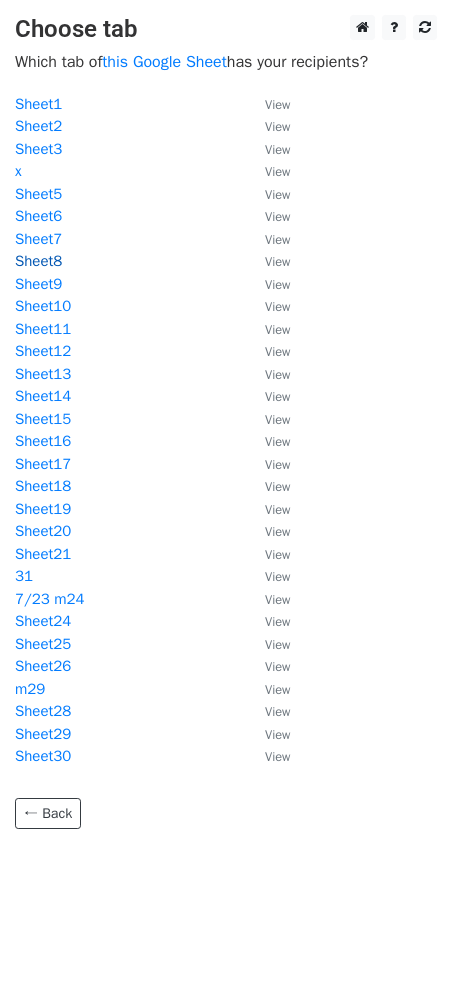 click on "Sheet8" at bounding box center (38, 261) 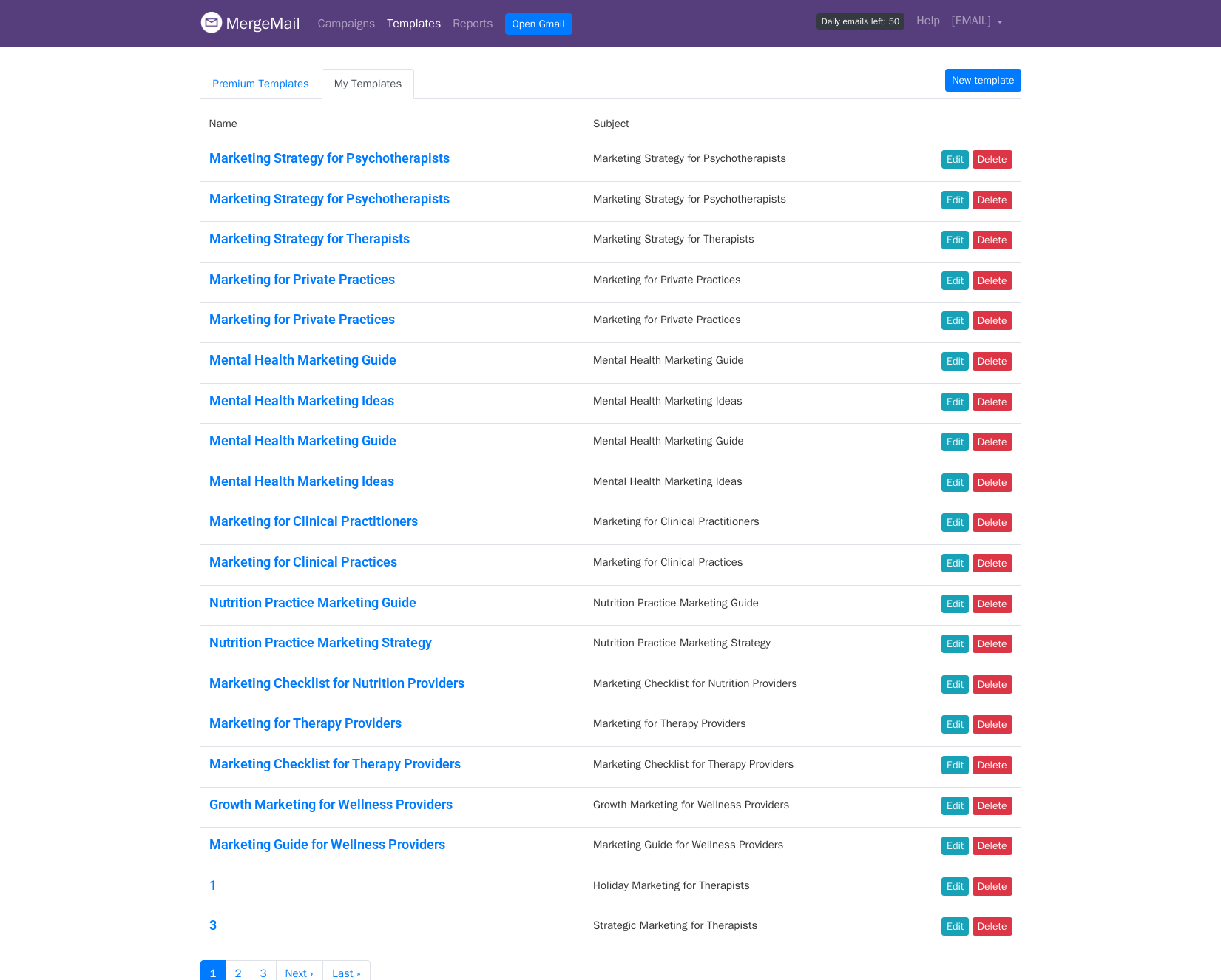 scroll, scrollTop: 0, scrollLeft: 0, axis: both 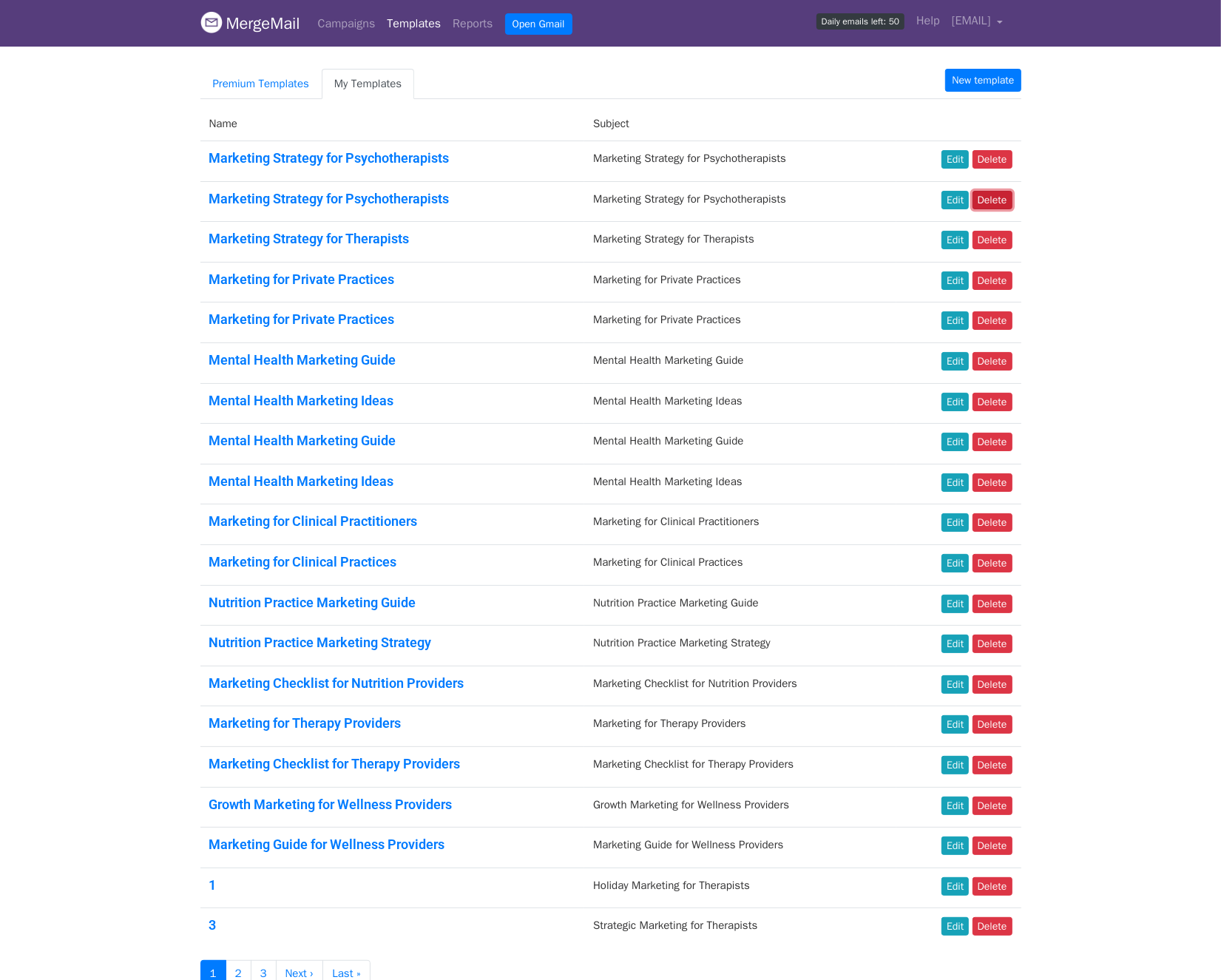 click on "Delete" at bounding box center [992, 200] 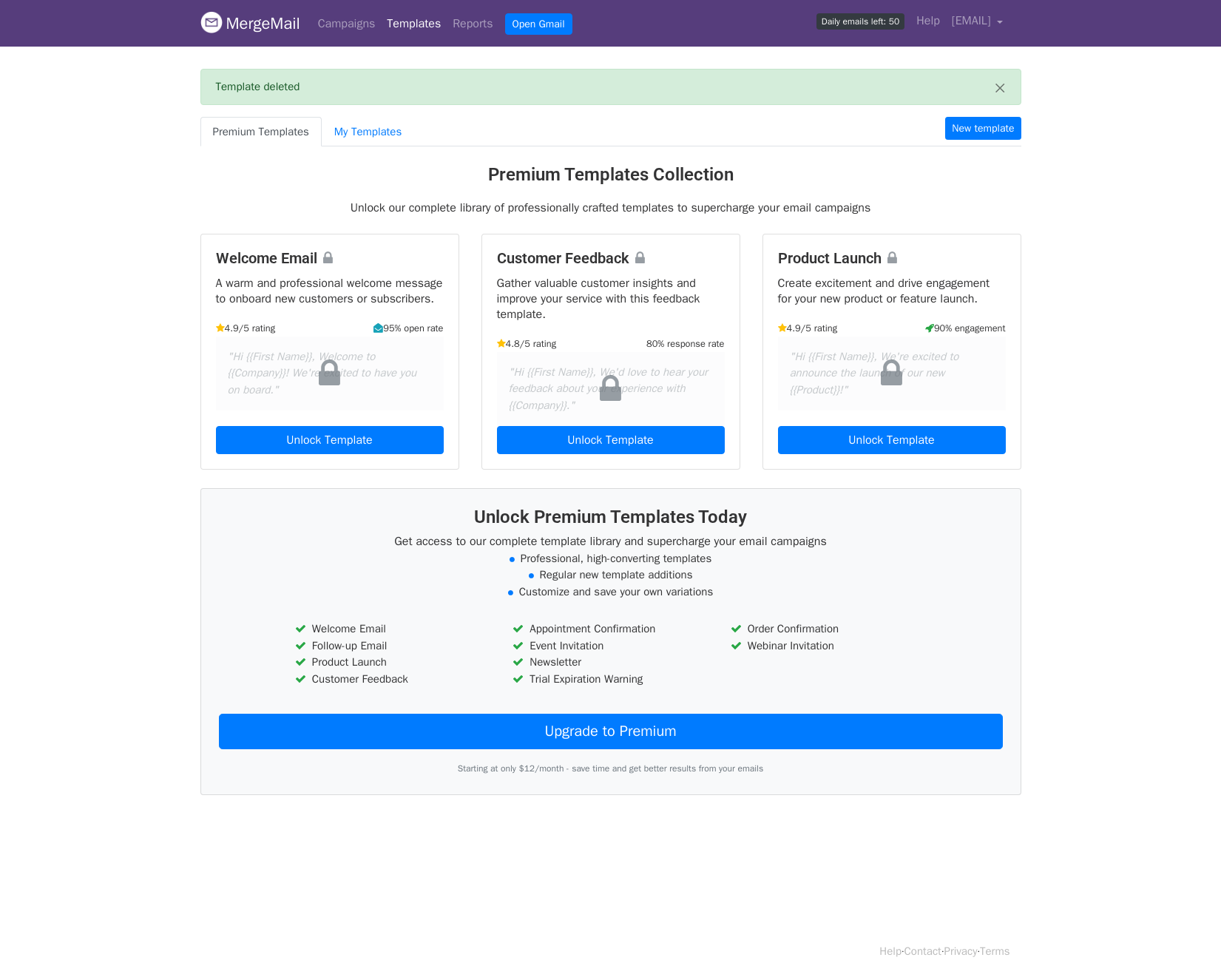 scroll, scrollTop: 0, scrollLeft: 0, axis: both 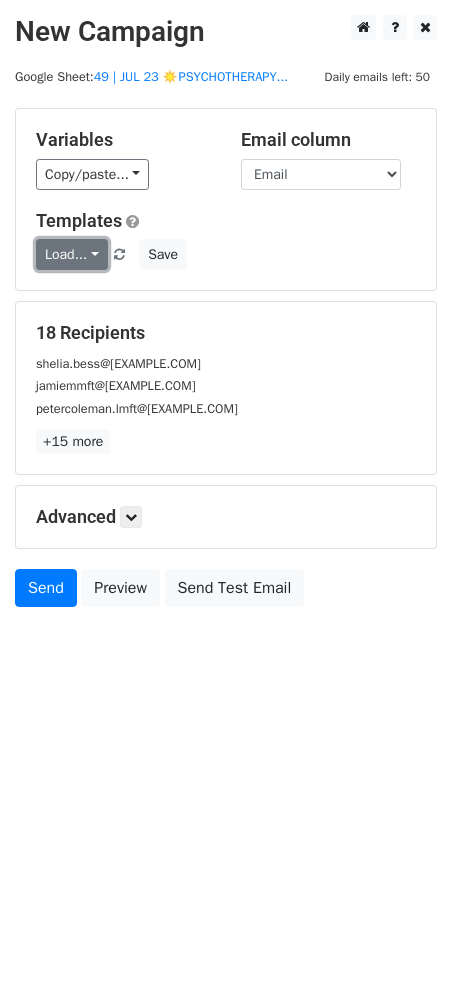 click on "Load..." at bounding box center [72, 254] 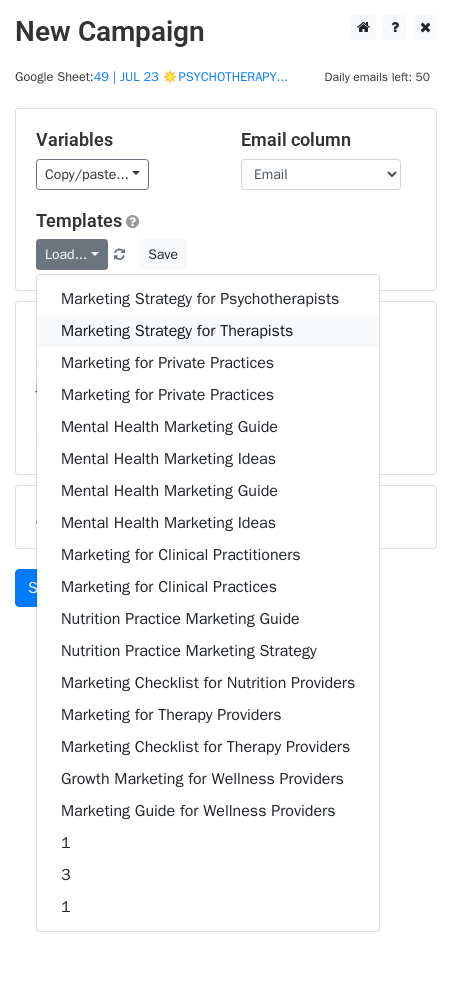 click on "Marketing Strategy for Therapists" at bounding box center (208, 331) 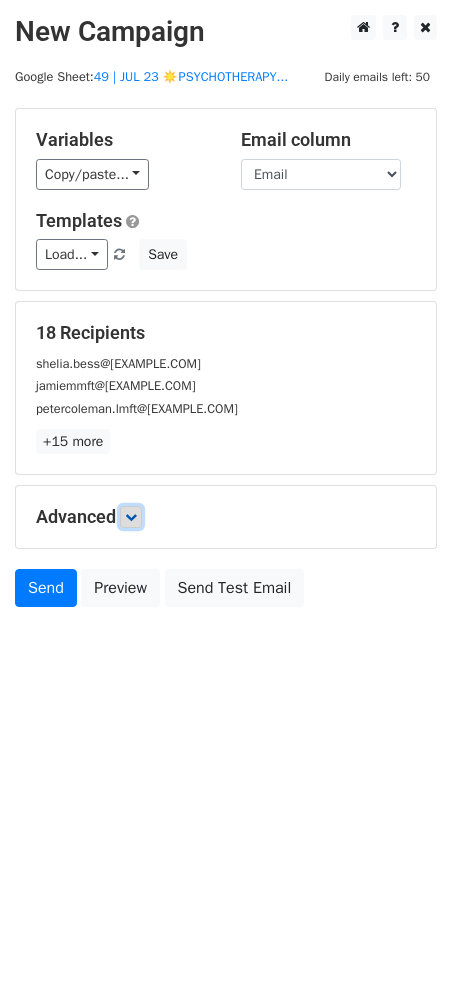 click at bounding box center [131, 517] 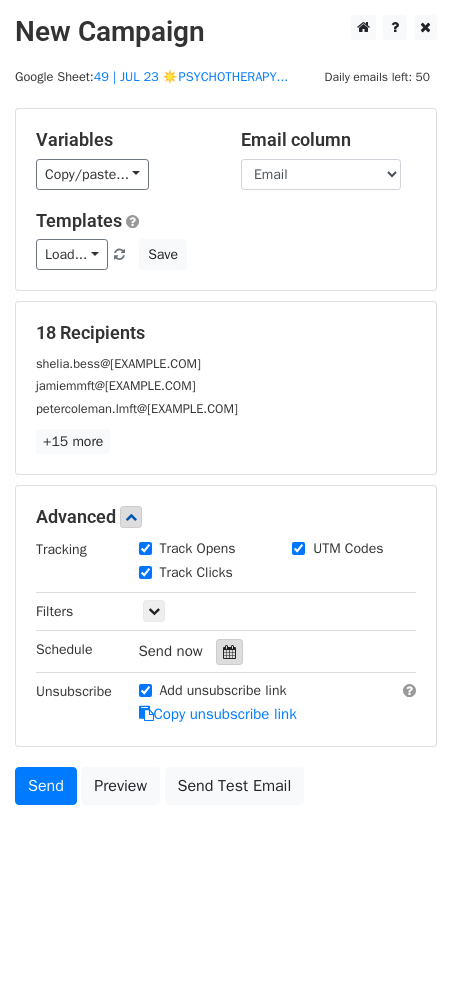 click at bounding box center [229, 652] 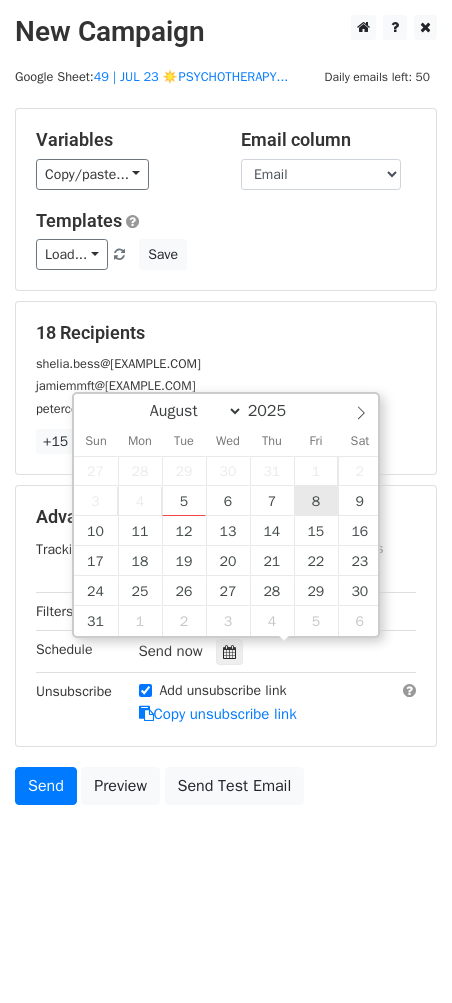 type on "2025-08-08 12:00" 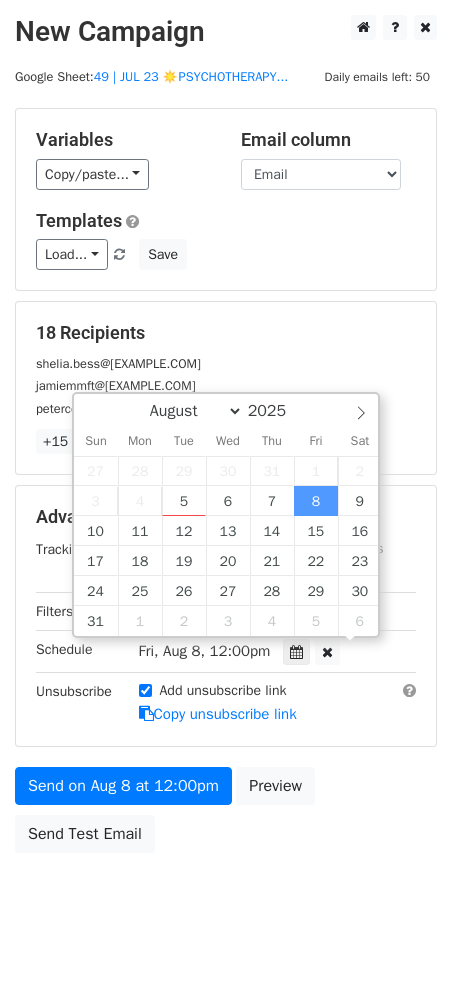 scroll, scrollTop: 1, scrollLeft: 0, axis: vertical 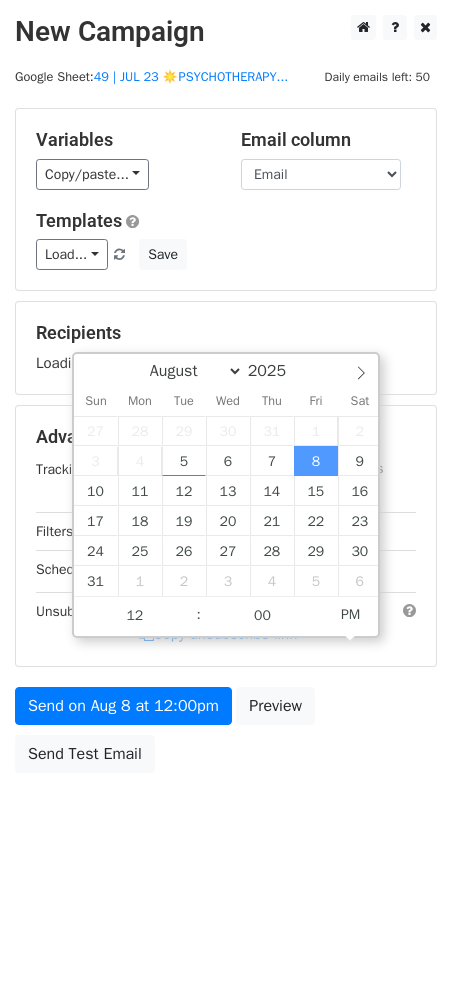 click on "Send on Aug 8 at 12:00pm
Preview
Send Test Email" at bounding box center (226, 735) 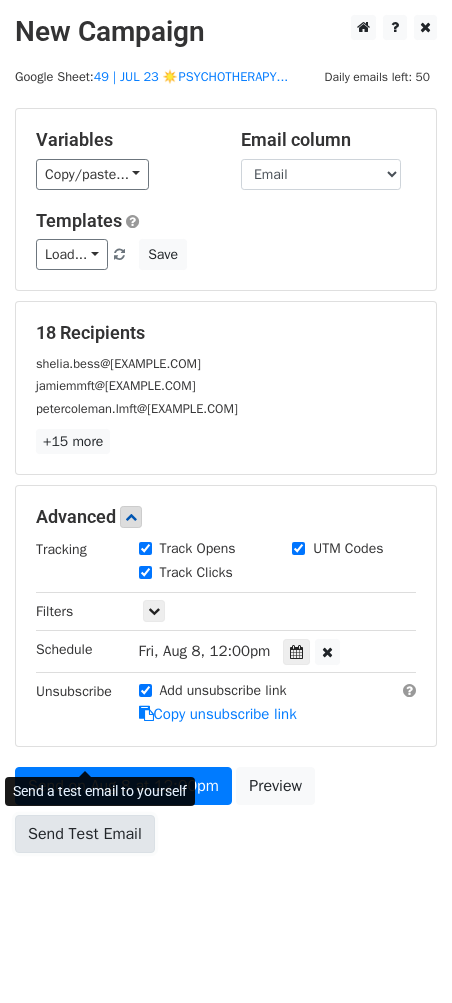 click on "Variables
Copy/paste...
{{Name}}
{{Email}}
Email column
Name
Email
Templates
Load...
Marketing Strategy for Psychotherapists
Marketing Strategy for Therapists
Marketing for Private Practices
Marketing for Private Practices
Mental Health Marketing Guide
Mental Health Marketing Ideas
Mental Health Marketing Guide
Mental Health Marketing Ideas
Marketing for Clinical Practitioners
Marketing for Clinical Practices
Nutrition Practice Marketing Guide
Nutrition Practice Marketing Strategy
Marketing Checklist for Nutrition Providers
Marketing for Therapy Providers
Marketing Checklist for Therapy Providers
Growth Marketing for Wellness Providers
Marketing Guide for Wellness Providers
1
3
1
Save
18 Recipients
shelia.bess@kpitherapy.com
jamiemmft@gmail.com
petercoleman.lmft@gmail.com
+15 more
18 Recipients
×" at bounding box center (226, 485) 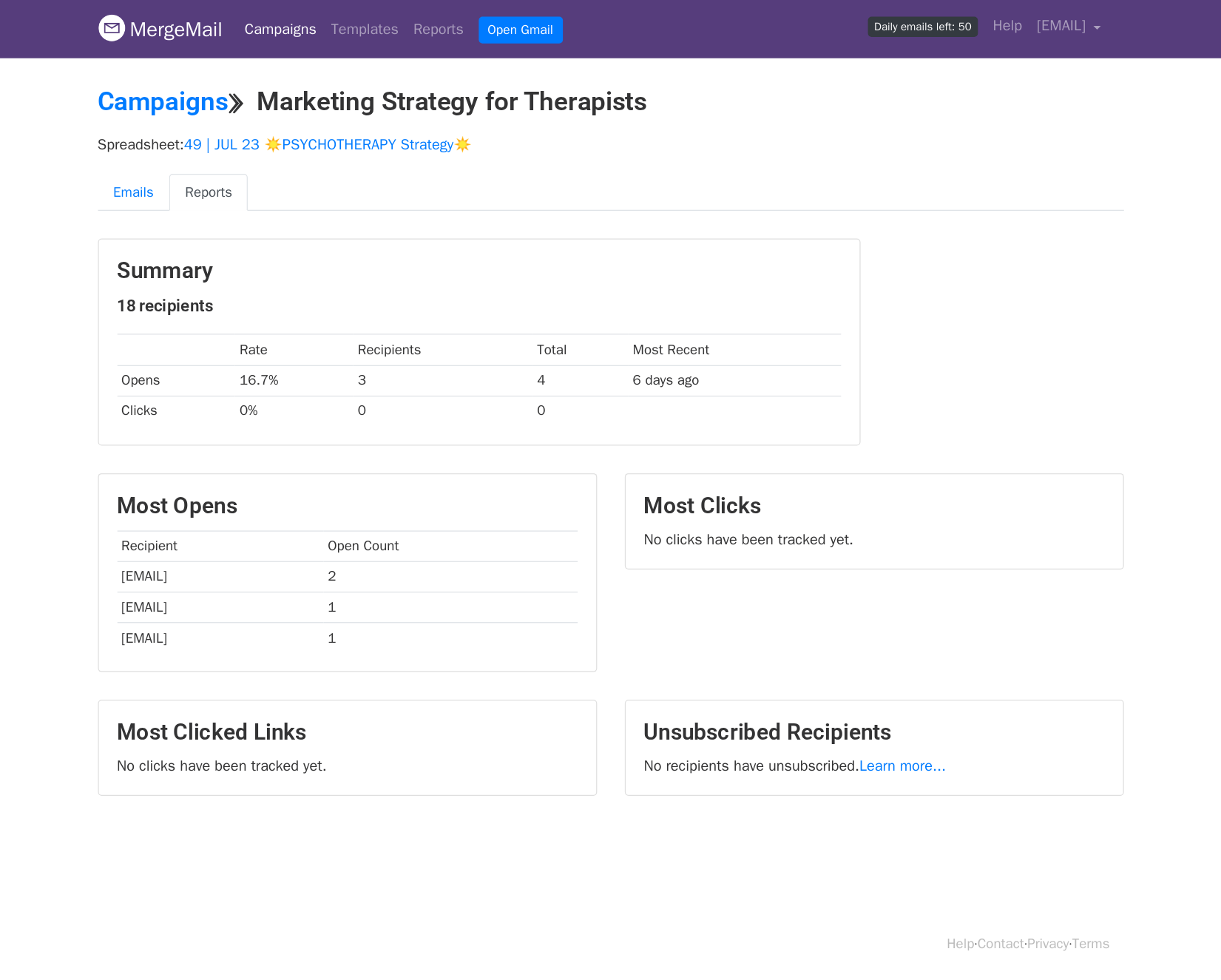 scroll, scrollTop: 0, scrollLeft: 0, axis: both 